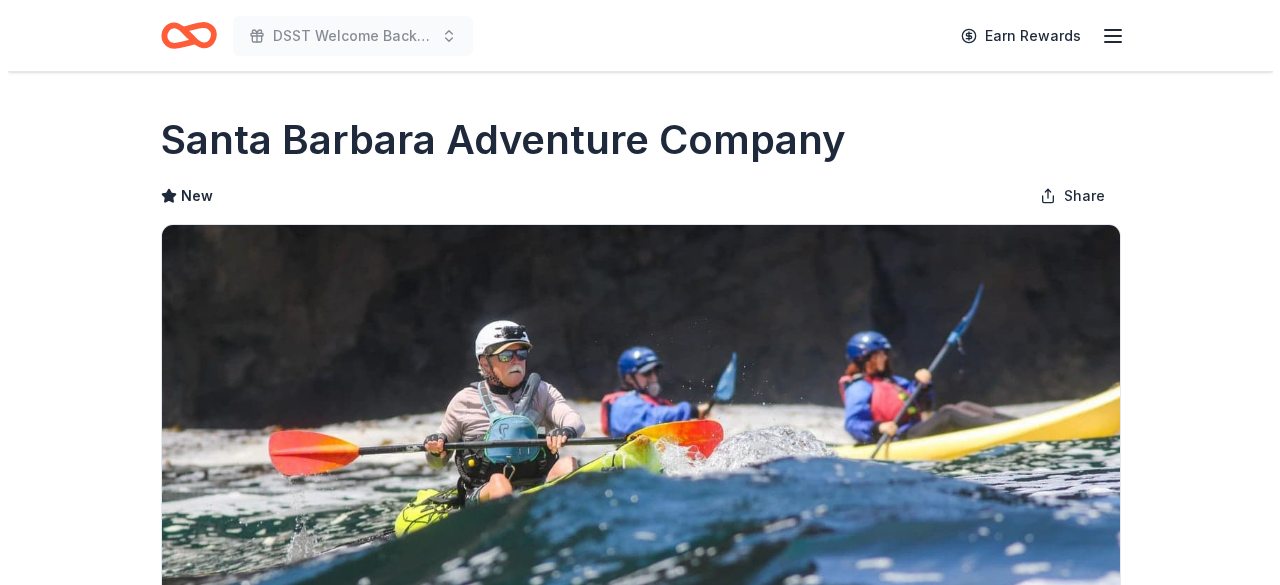scroll, scrollTop: 0, scrollLeft: 0, axis: both 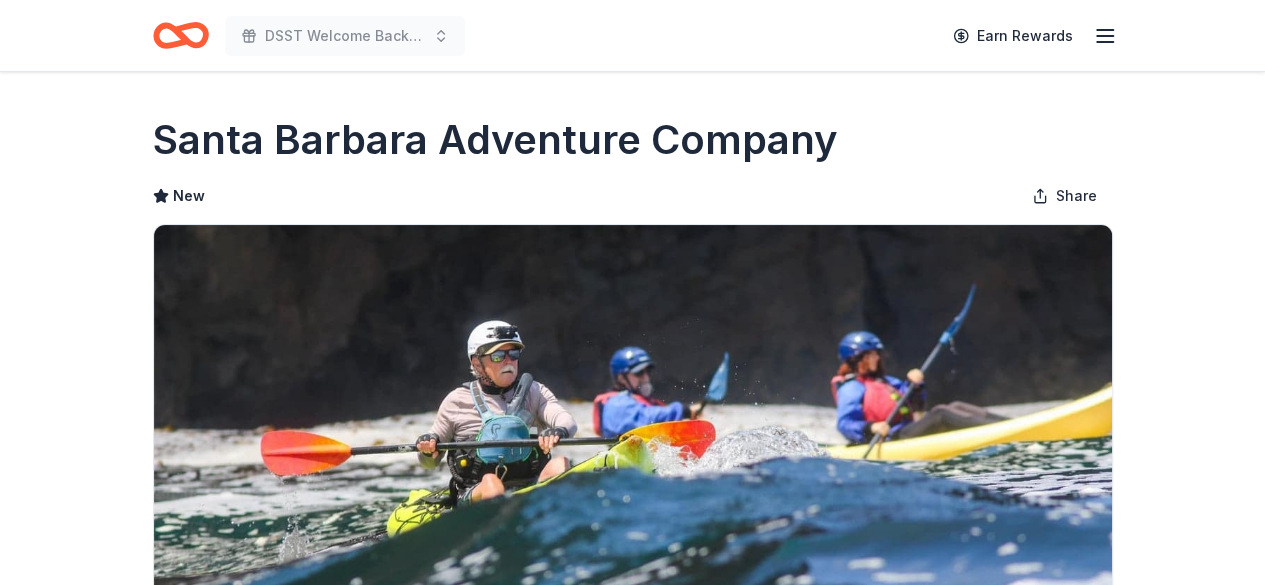 click 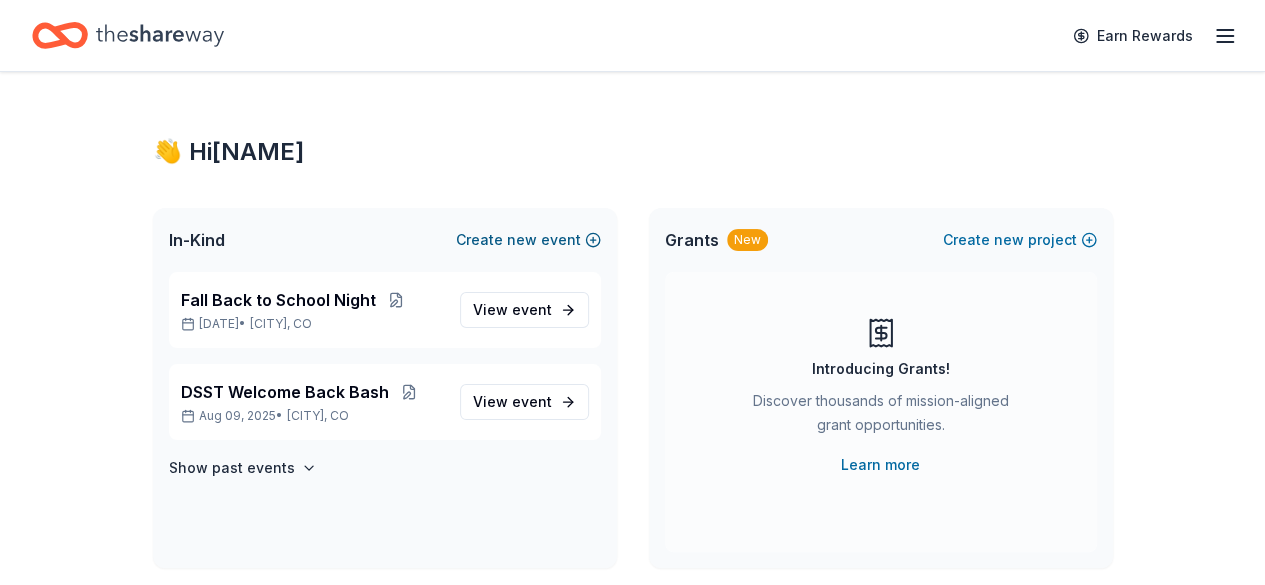 click on "Create  new  event" at bounding box center (528, 240) 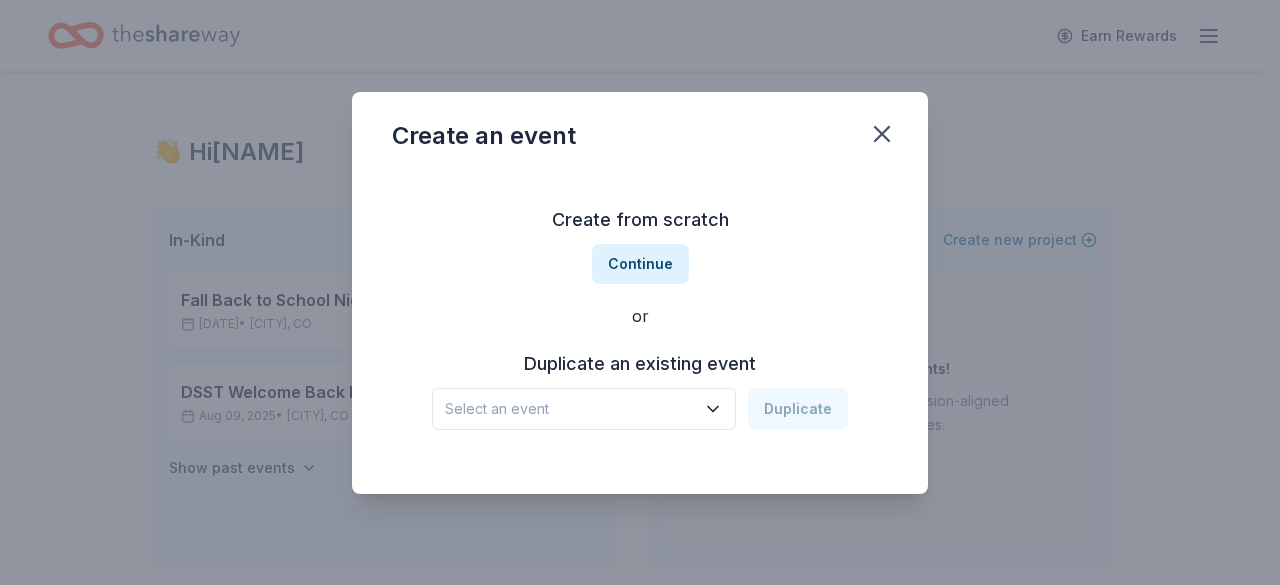 click 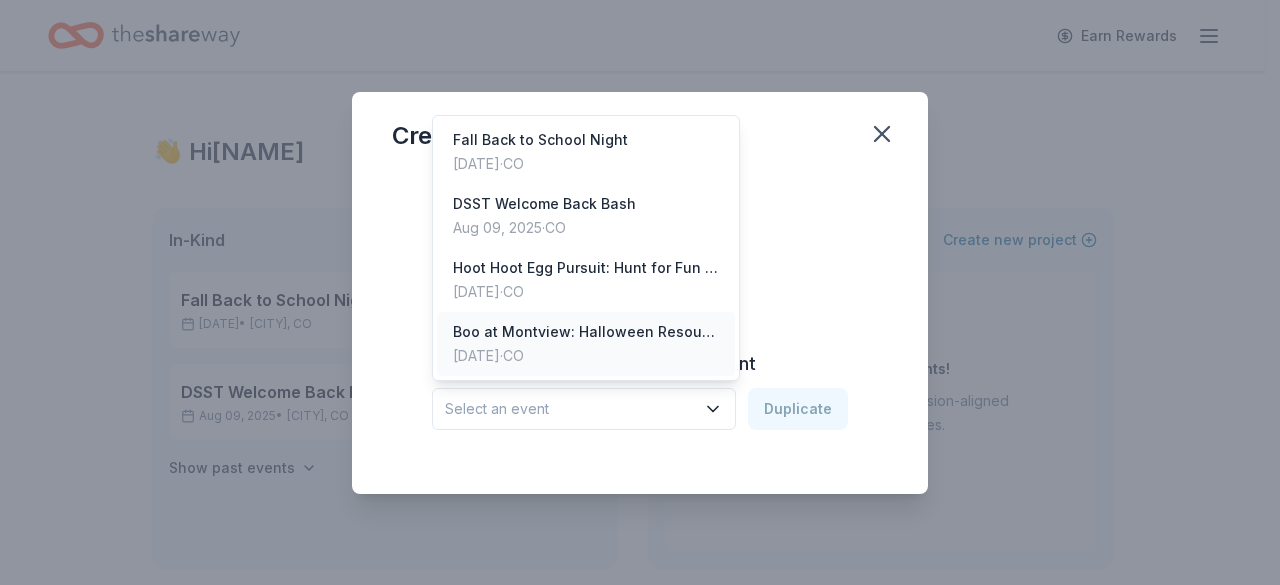 click on "Boo at Montview: Halloween Resource Fair" at bounding box center [586, 332] 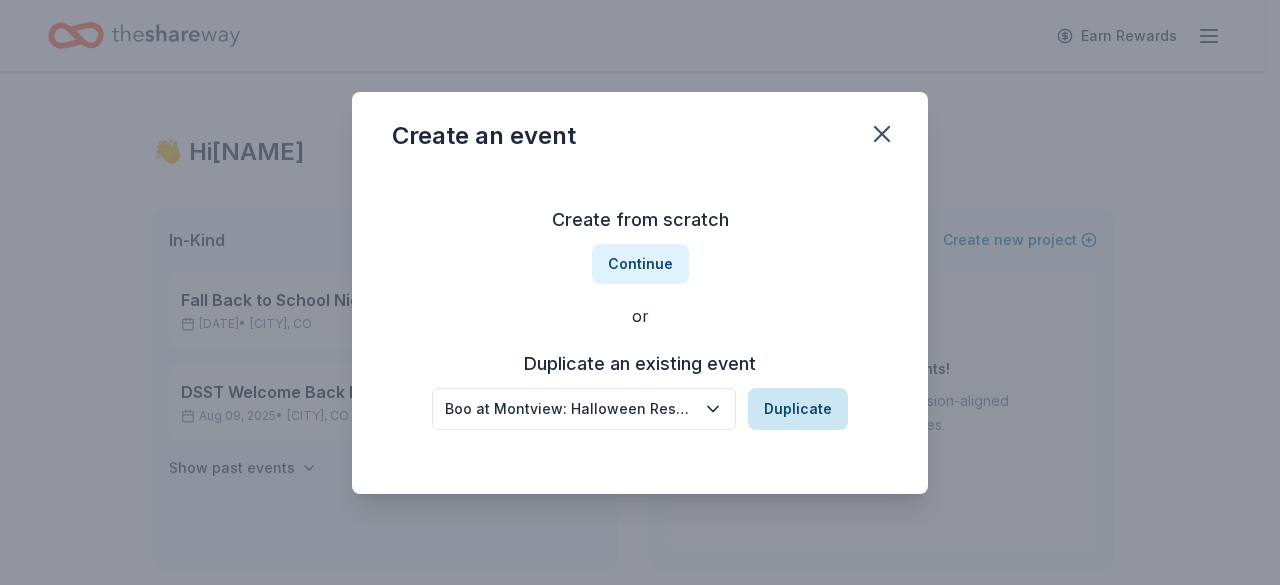 click on "Duplicate" at bounding box center [798, 409] 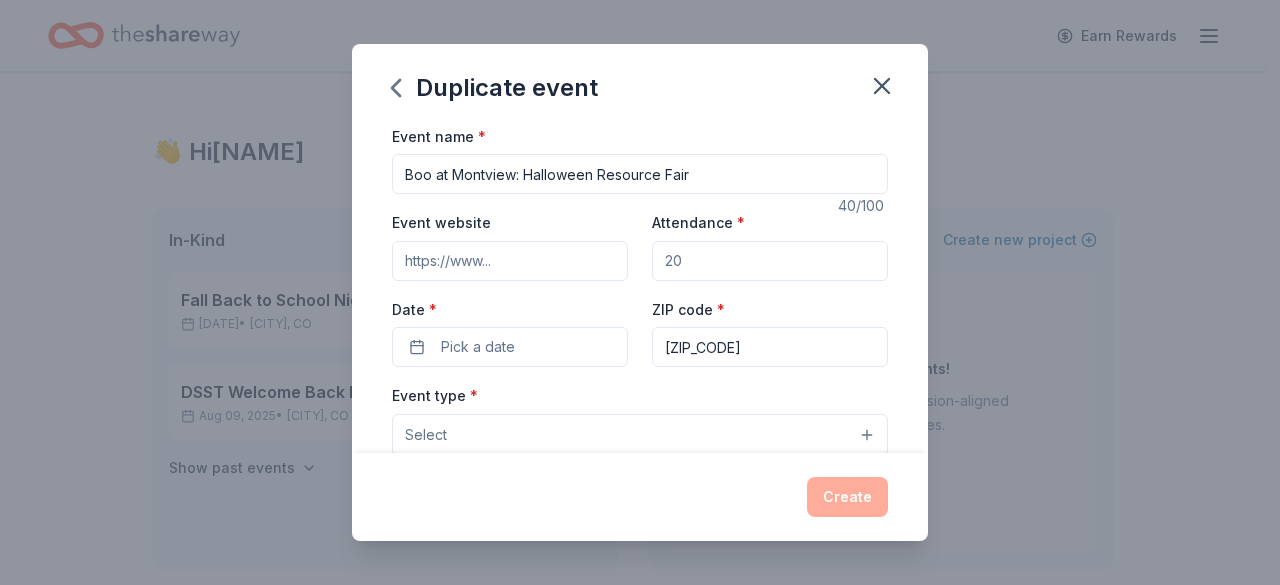 drag, startPoint x: 709, startPoint y: 170, endPoint x: 236, endPoint y: 166, distance: 473.0169 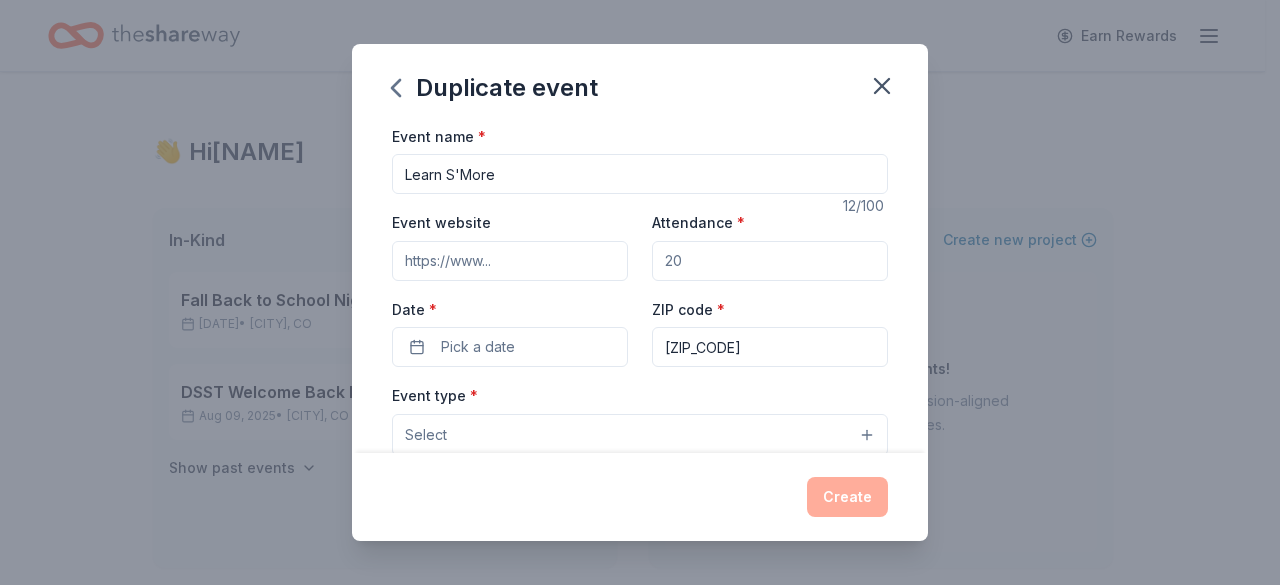 type on "Learn S'More" 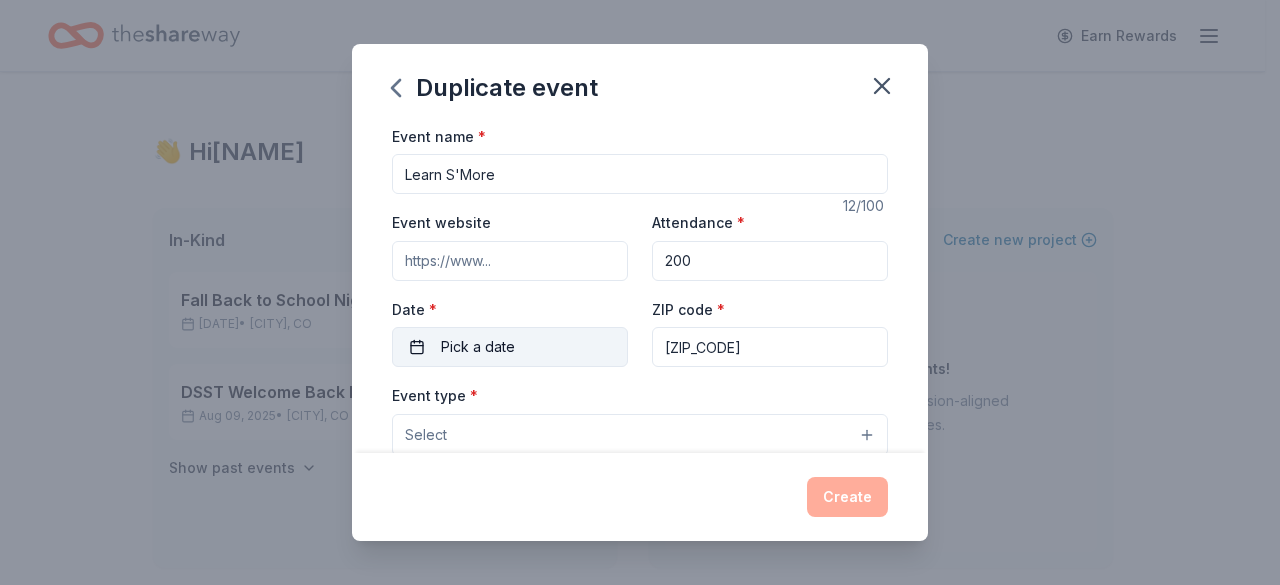 type on "200" 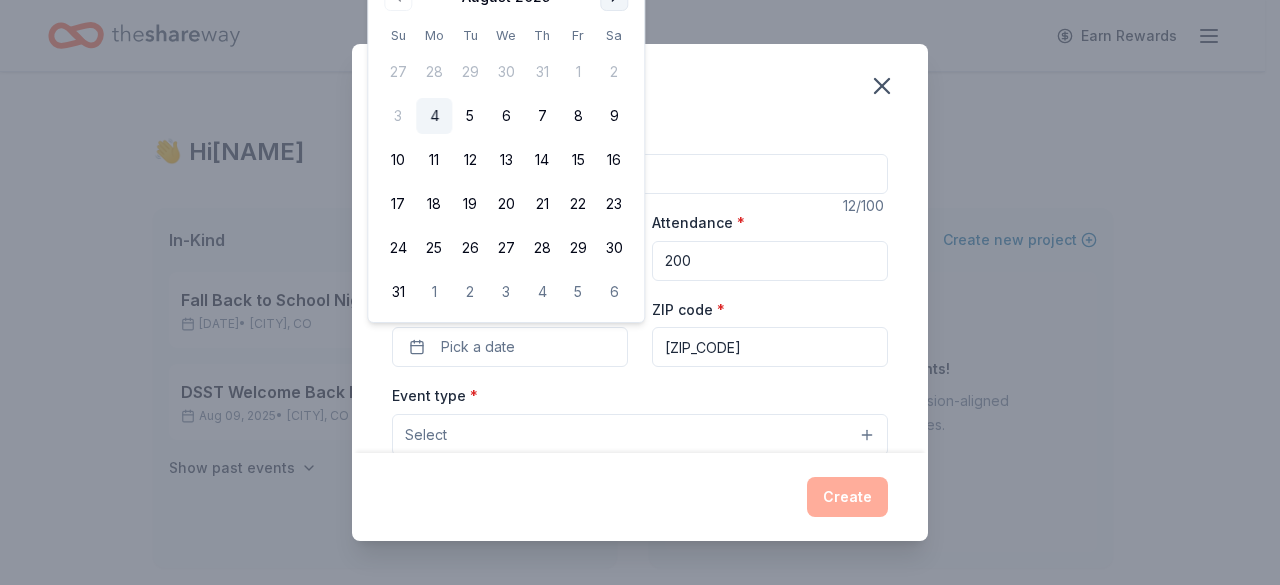click at bounding box center (614, -3) 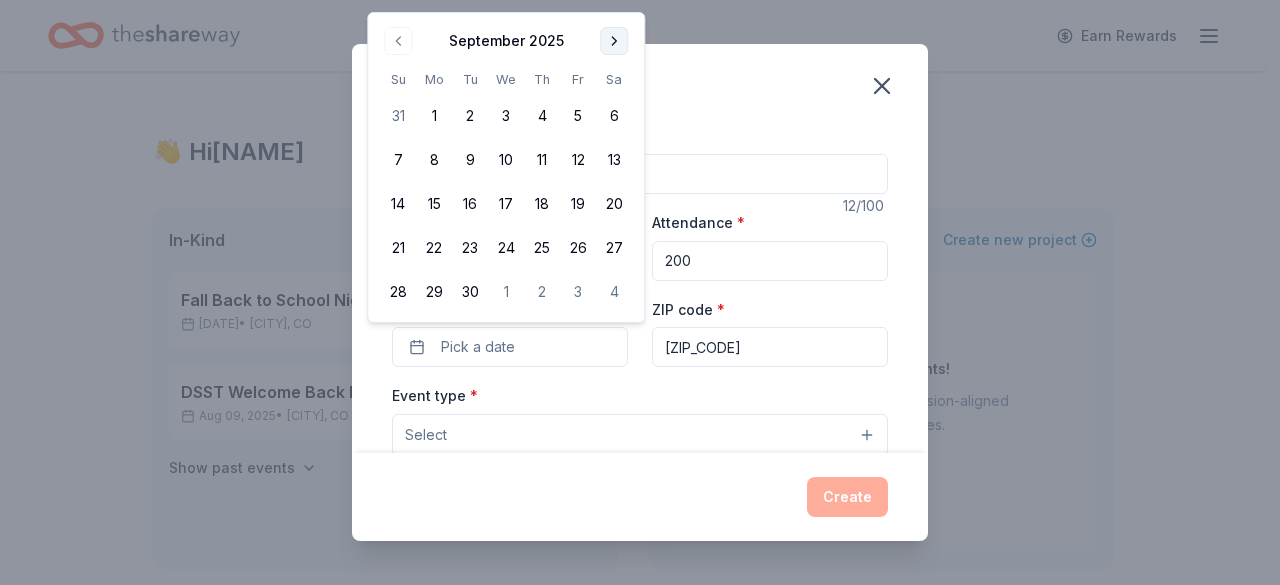 click at bounding box center [614, 41] 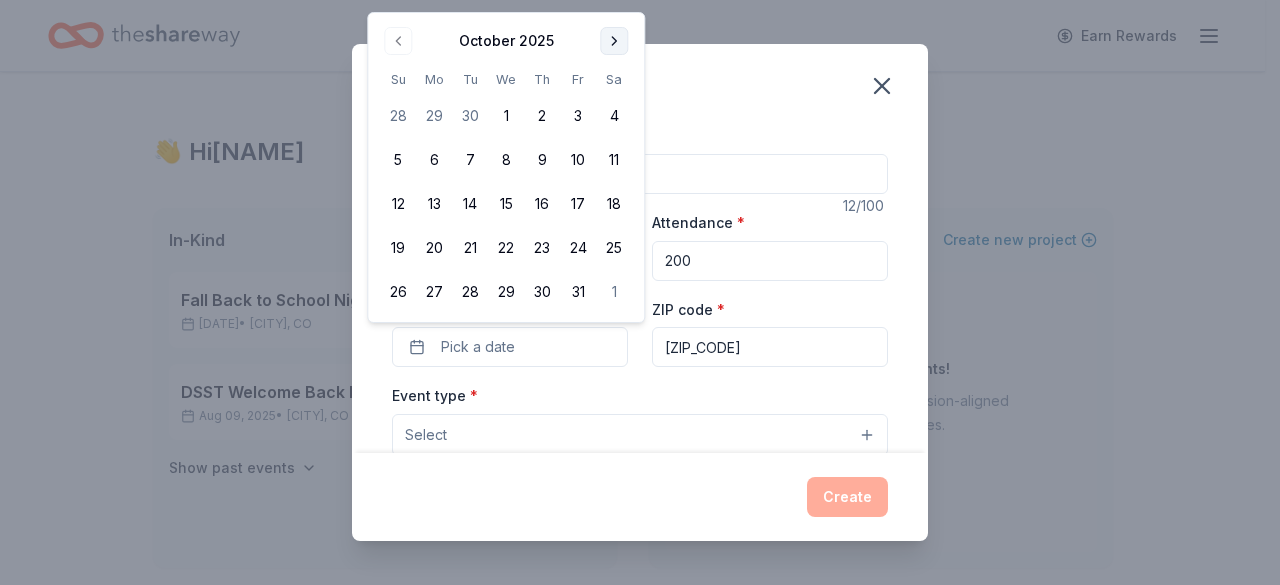 click at bounding box center [614, 41] 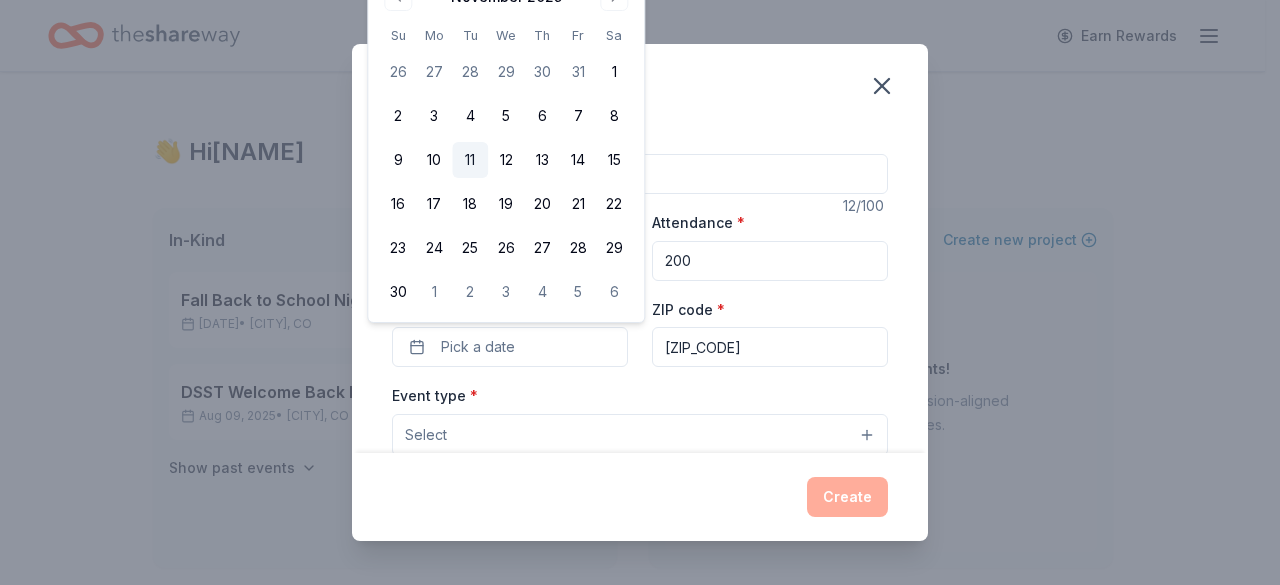click on "11" at bounding box center (470, 160) 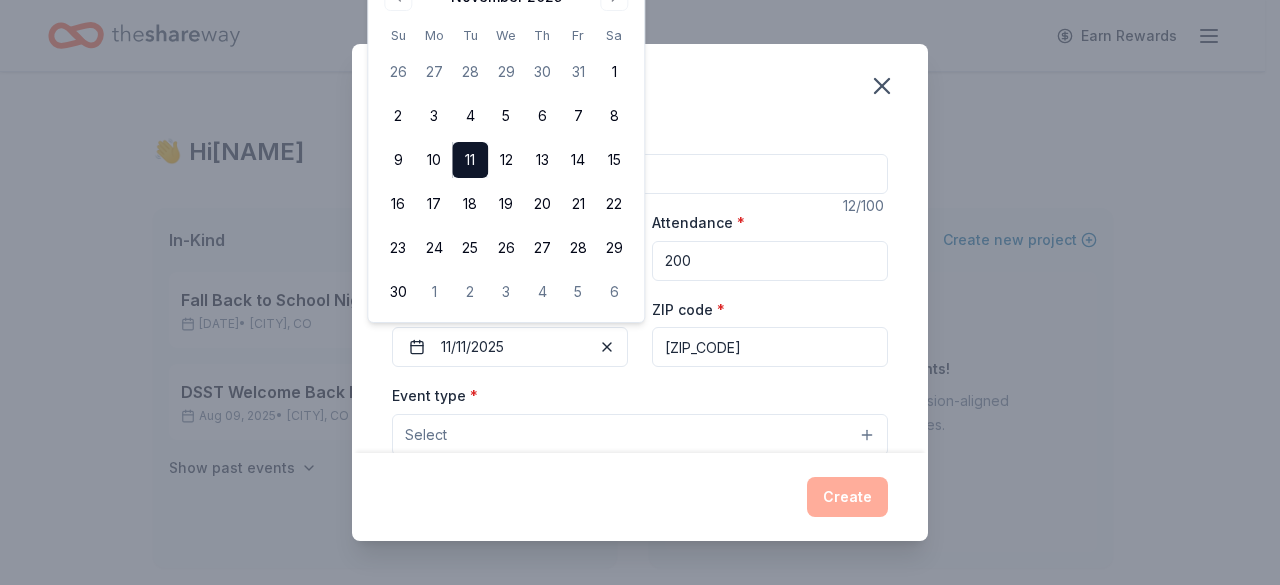 click on "Event type * Select" at bounding box center [640, 419] 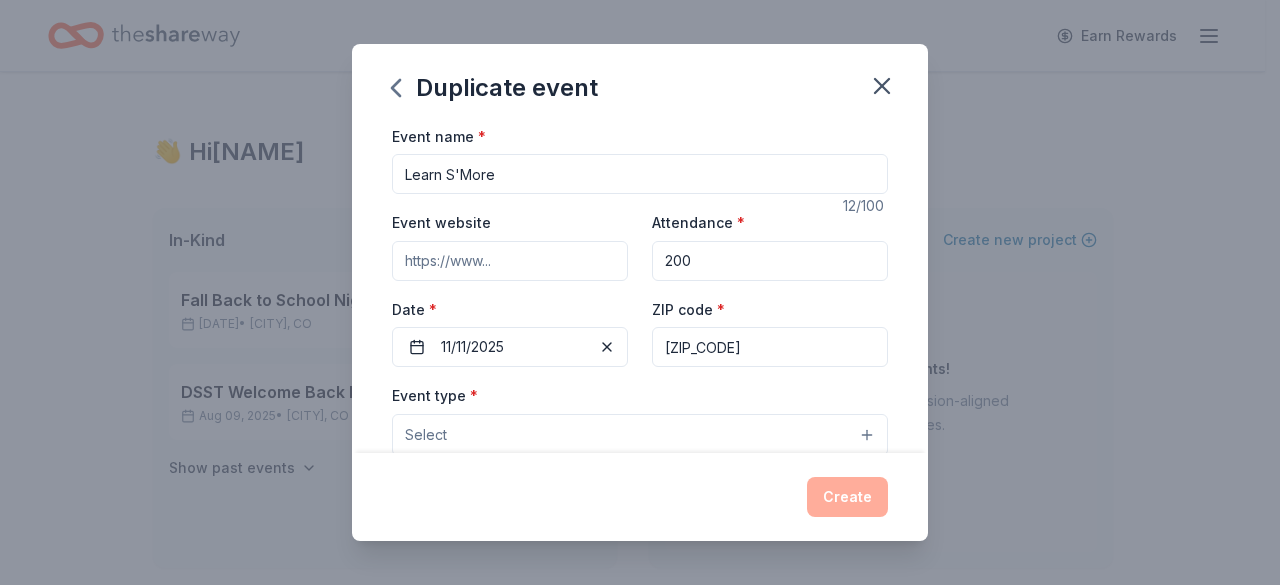 click on "[ZIP_CODE]" at bounding box center (770, 347) 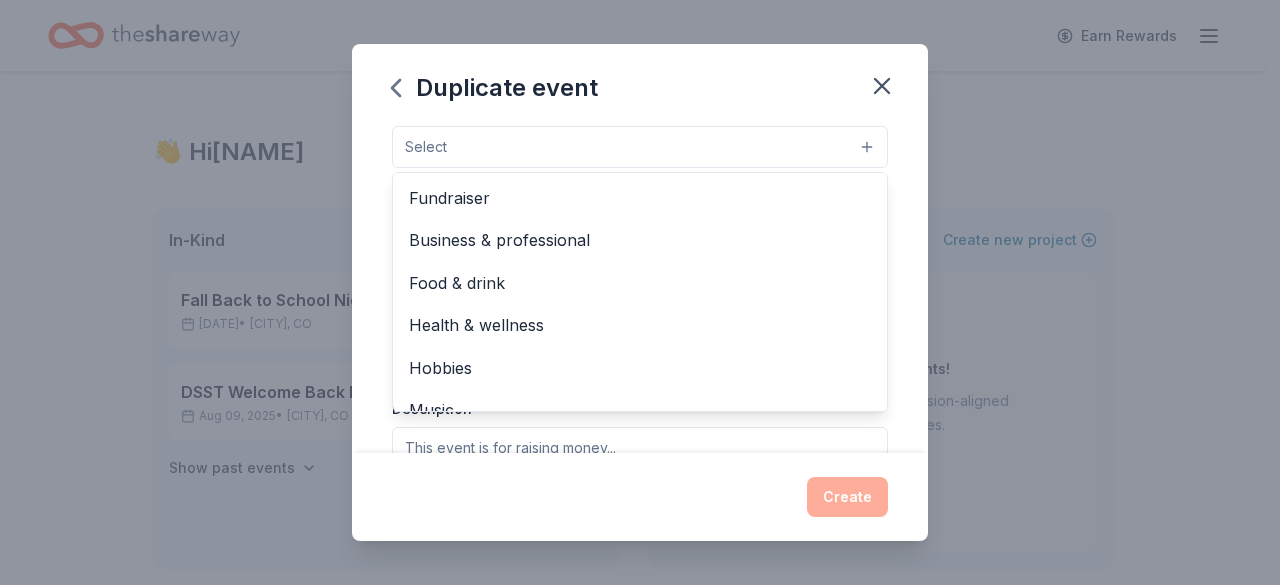 scroll, scrollTop: 306, scrollLeft: 0, axis: vertical 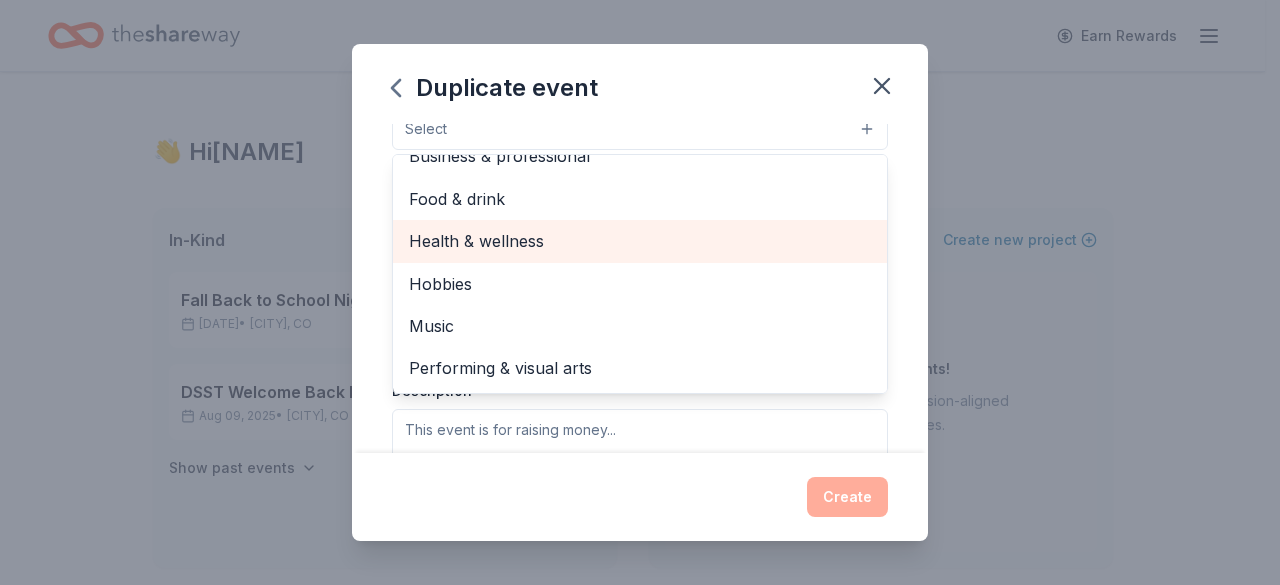 click on "Health & wellness" at bounding box center [640, 241] 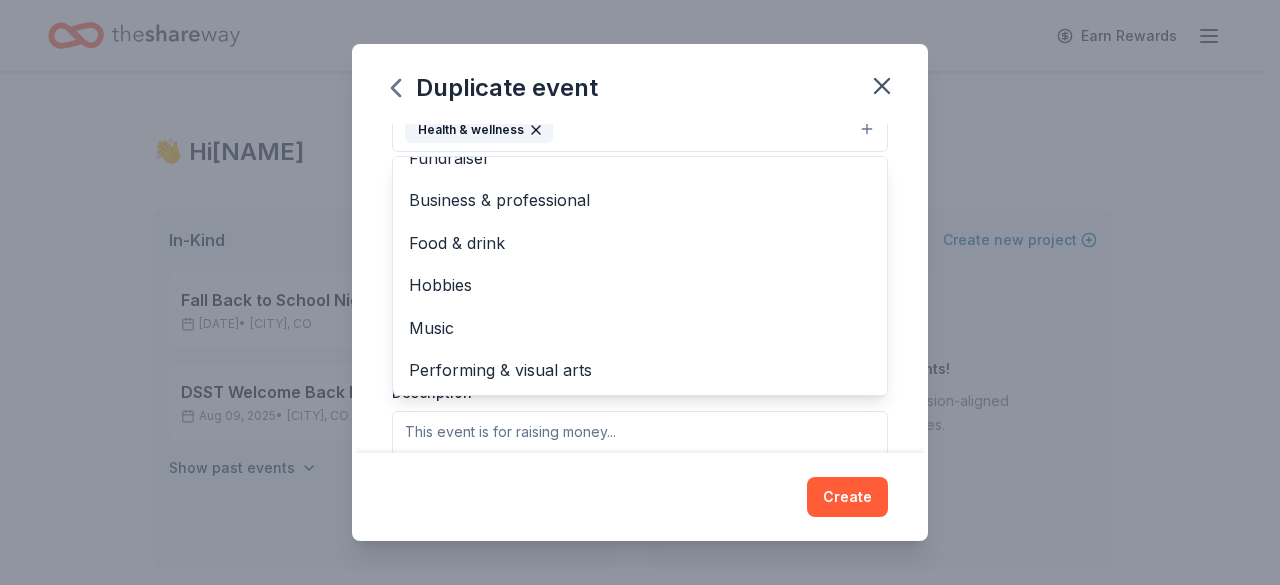 click on "Event name * Learn S'More 12 /100 Event website Attendance * 200 Date * 11/11/2025 ZIP code * 80238 Event type * Health & wellness Fundraiser Business & professional Food & drink Hobbies Music Performing & visual arts Demographic Select We use this information to help brands find events with their target demographic to sponsor their products. Mailing address Apt/unit Description What are you looking for? * Auction & raffle Meals Snacks Desserts Alcohol Beverages Send me reminders Email me reminders of donor application deadlines Recurring event Copy donors Saved Applied Approved Received Declined Not interested All copied donors will be given "saved" status in your new event. Companies that are no longer donating will not be copied." at bounding box center [640, 289] 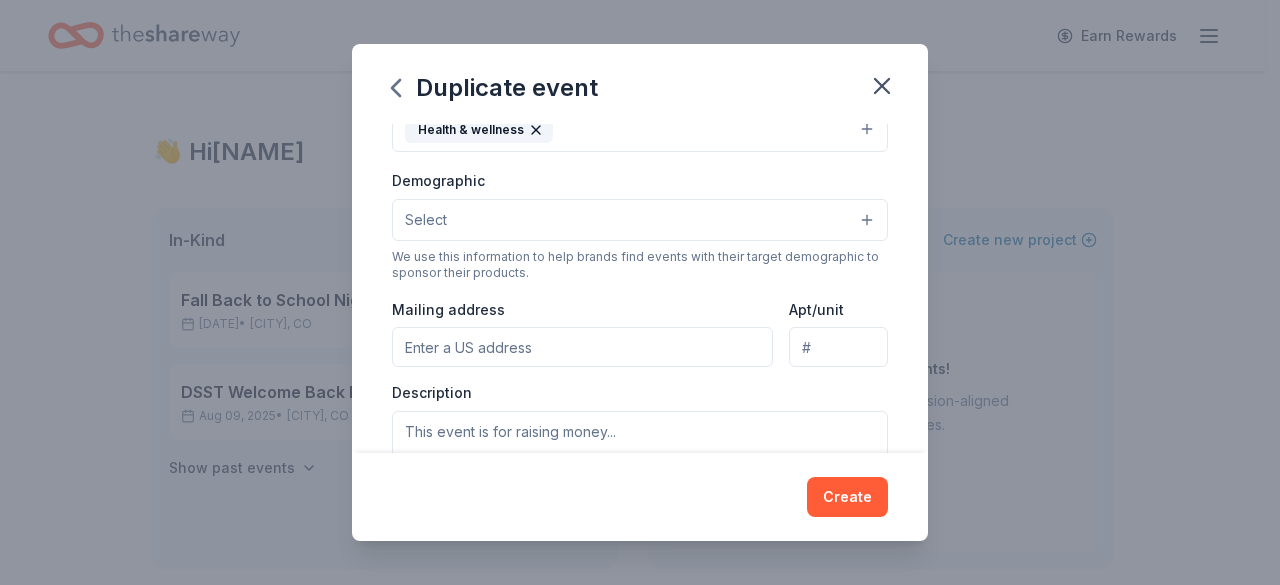scroll, scrollTop: 289, scrollLeft: 0, axis: vertical 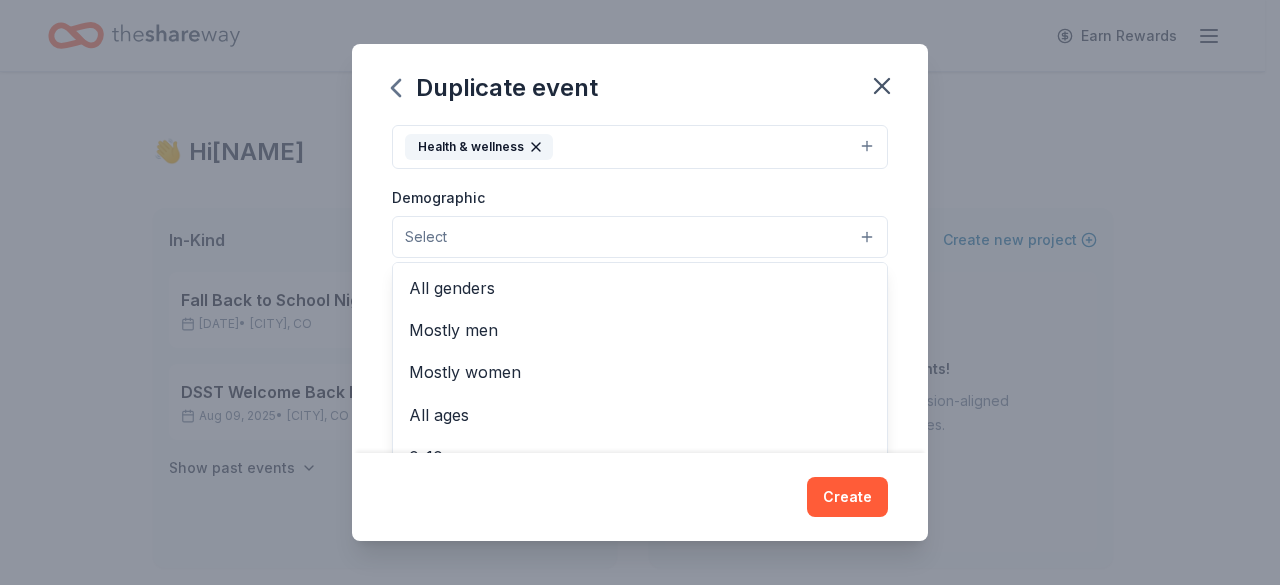 click on "Select" at bounding box center (640, 237) 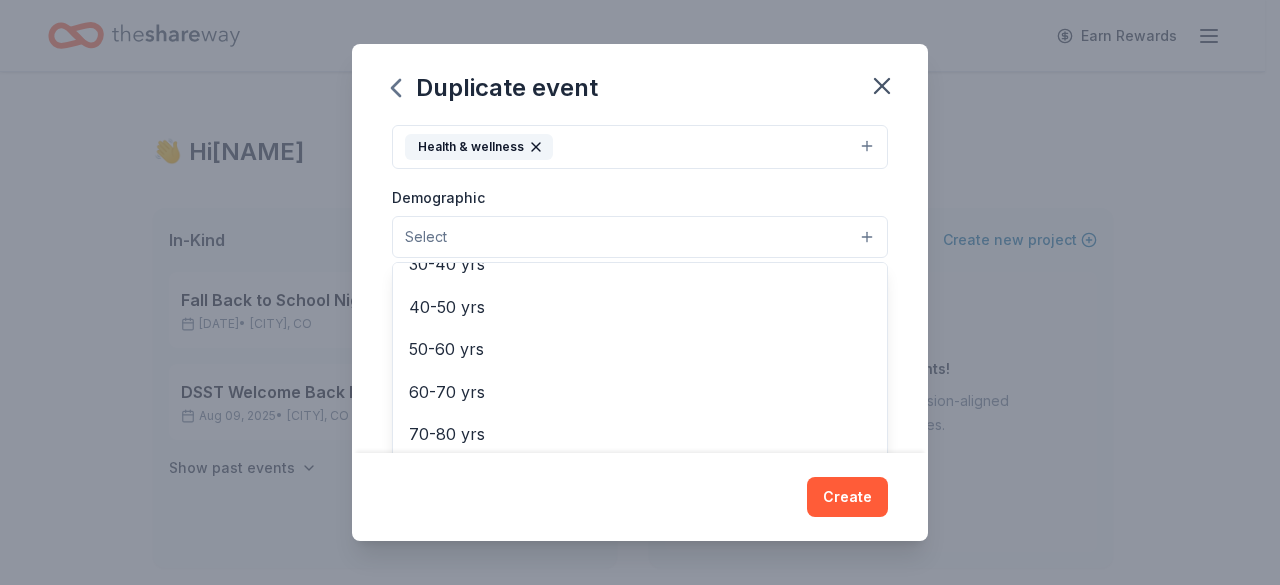 scroll, scrollTop: 0, scrollLeft: 0, axis: both 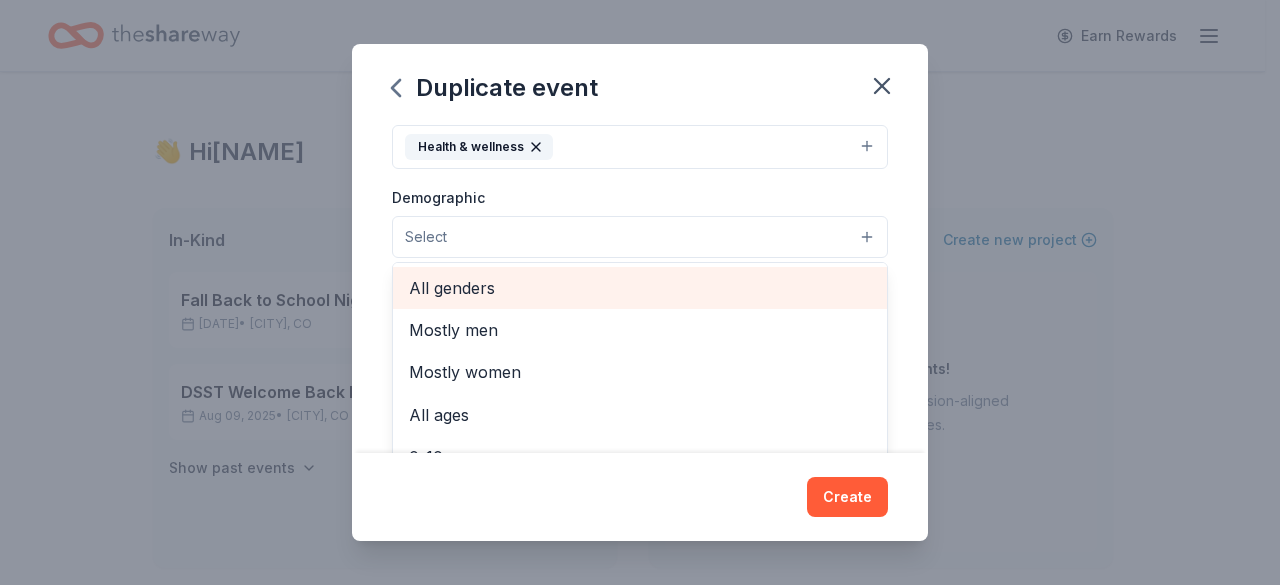 click on "All genders" at bounding box center (640, 288) 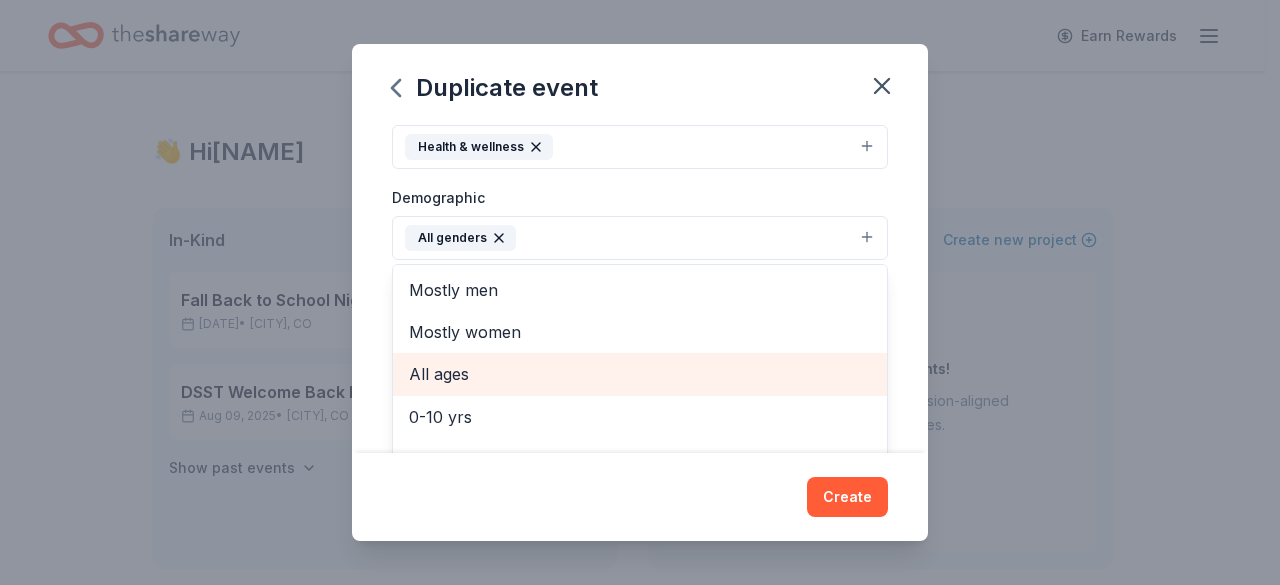 click on "All ages" at bounding box center [640, 374] 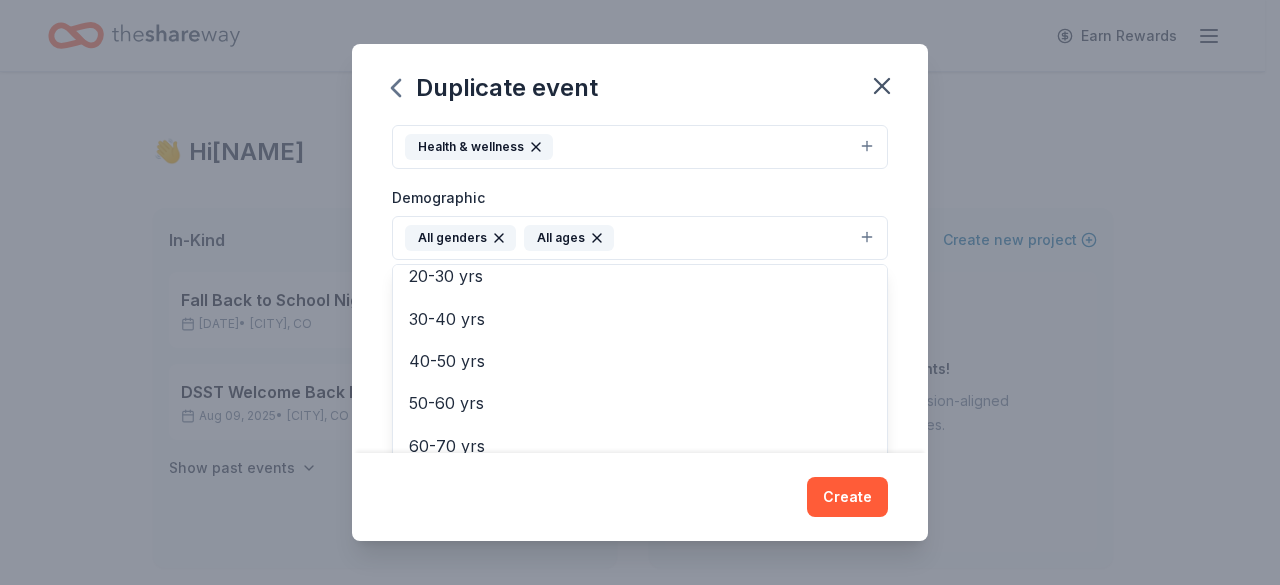 scroll, scrollTop: 168, scrollLeft: 0, axis: vertical 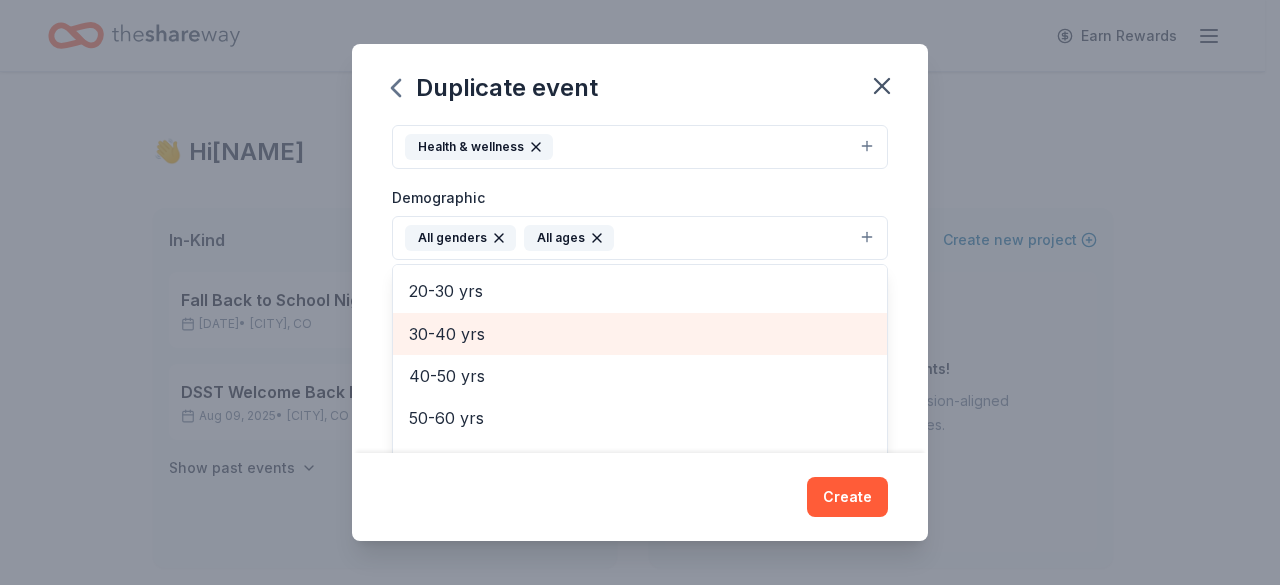 click on "30-40 yrs" at bounding box center [640, 334] 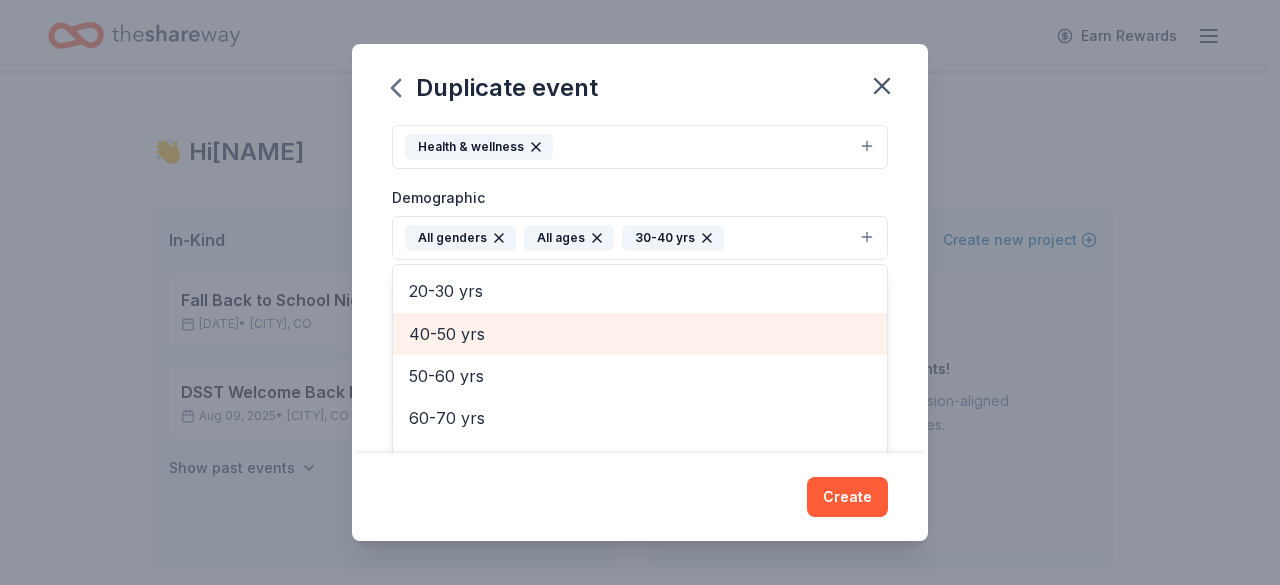 click on "40-50 yrs" at bounding box center (640, 334) 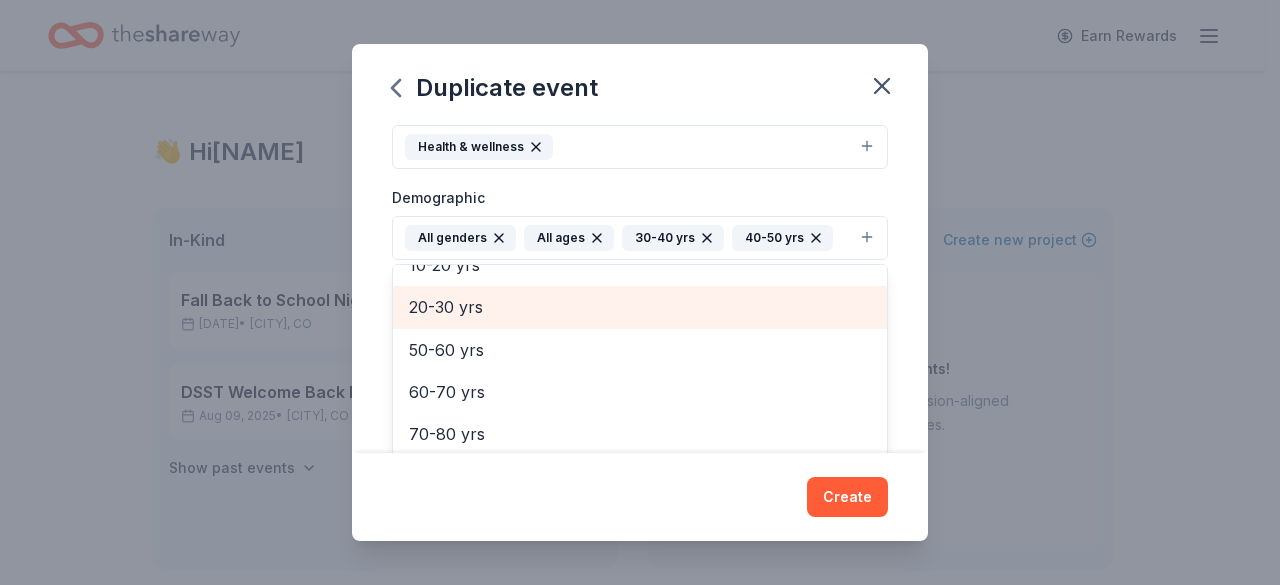 scroll, scrollTop: 150, scrollLeft: 0, axis: vertical 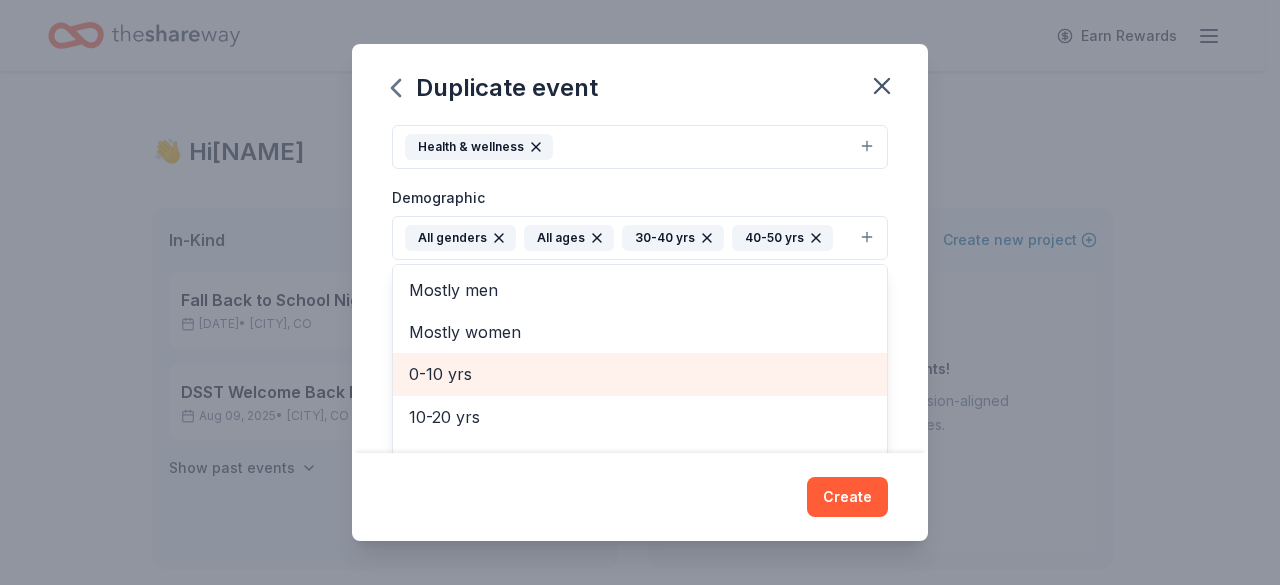 click on "0-10 yrs" at bounding box center [640, 374] 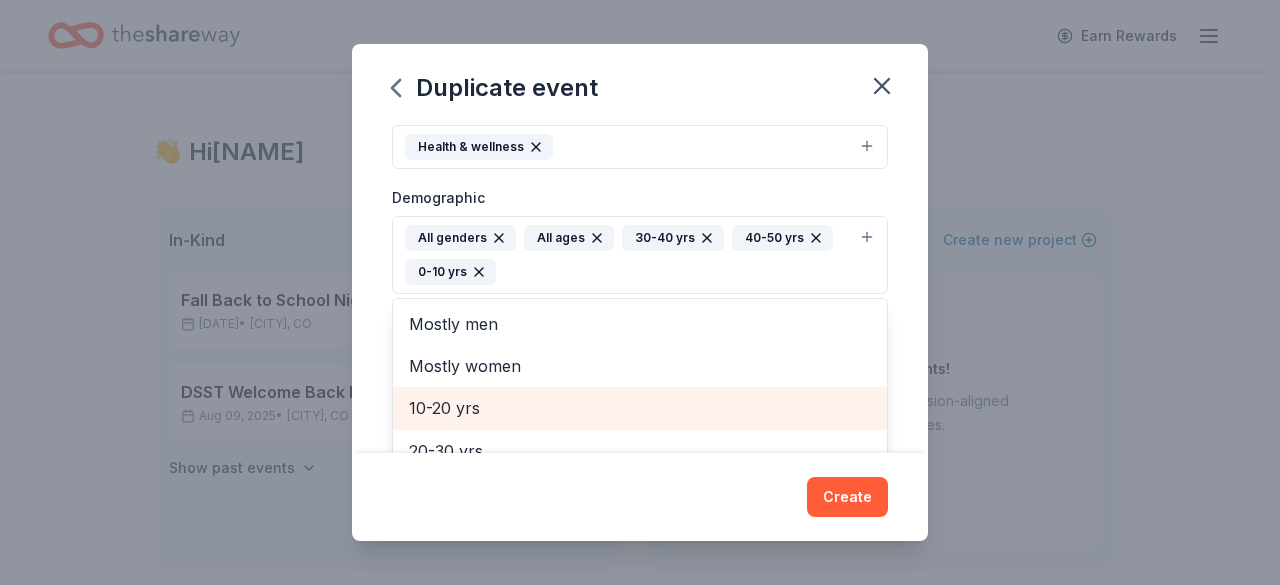 click on "10-20 yrs" at bounding box center [640, 408] 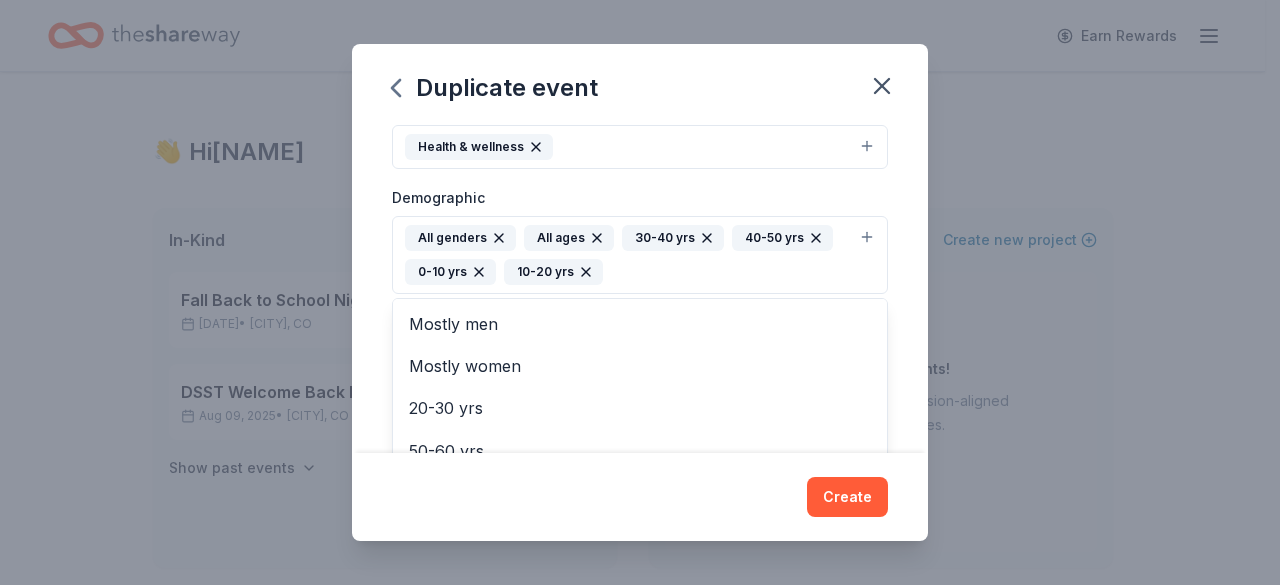 click 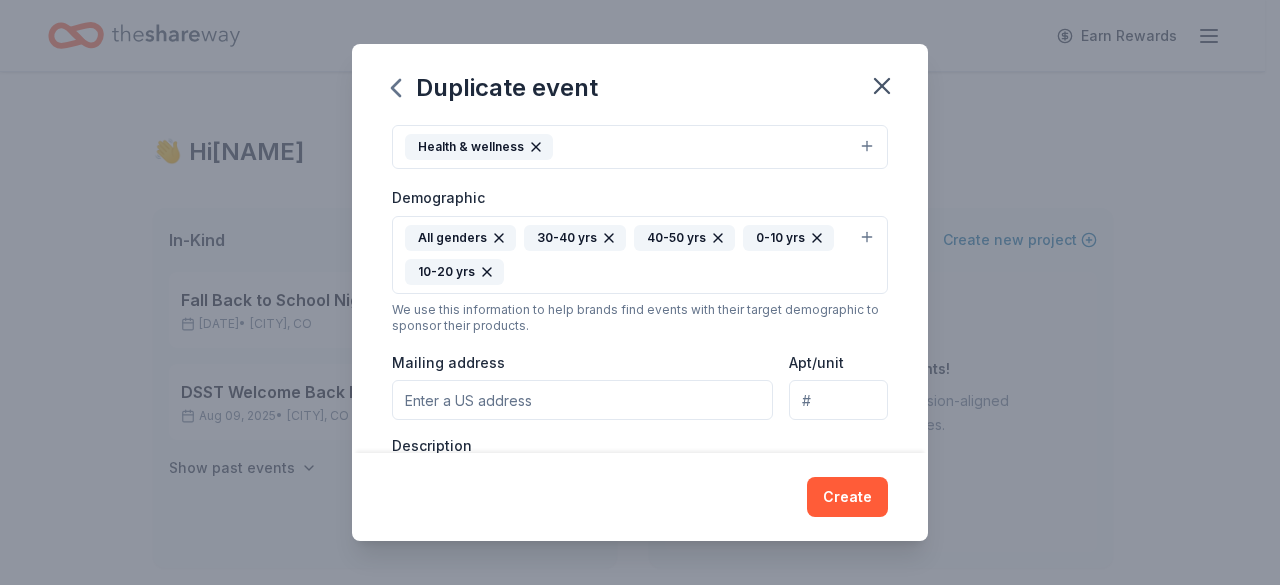 click on "Mailing address" at bounding box center (582, 400) 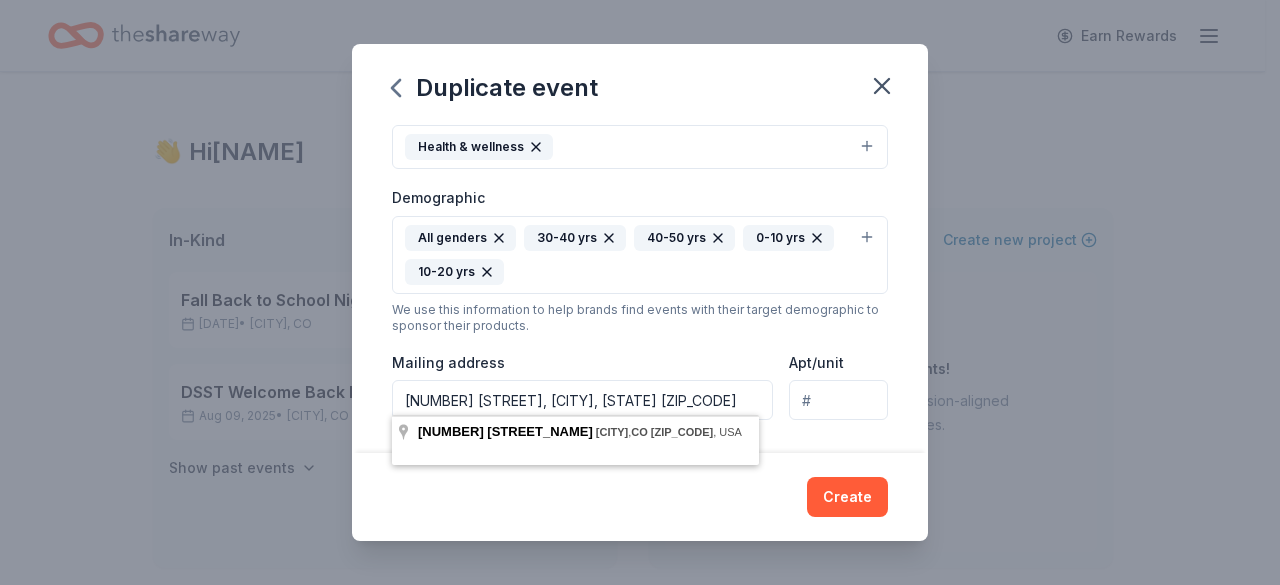 type on "[NUMBER] [STREET], [CITY], [STATE] [ZIP_CODE]" 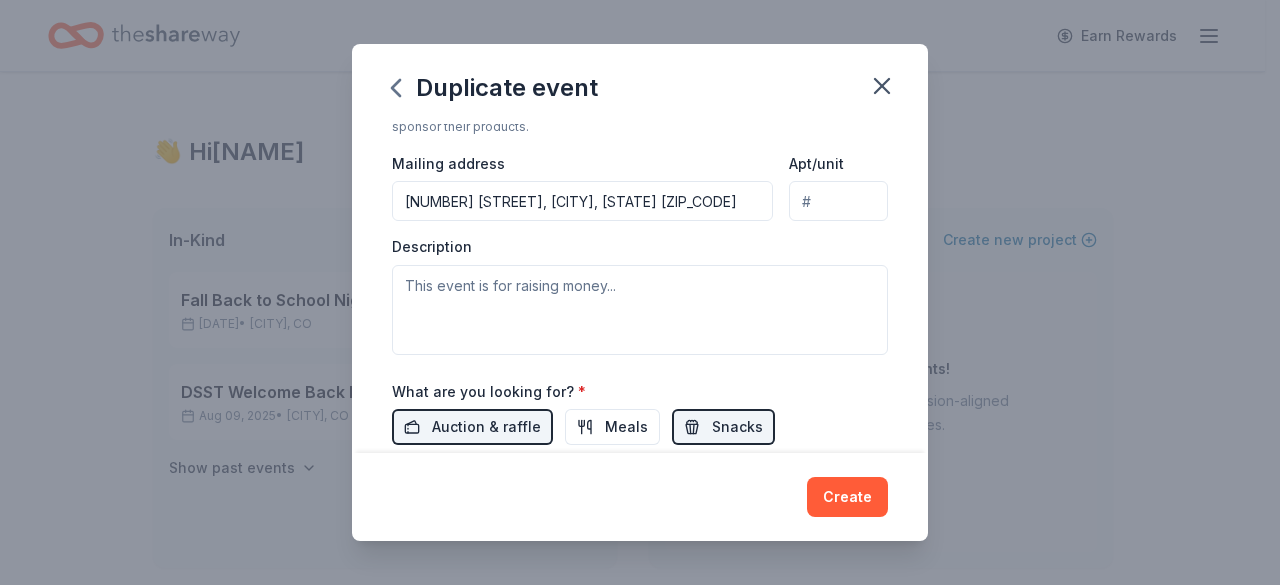 scroll, scrollTop: 498, scrollLeft: 0, axis: vertical 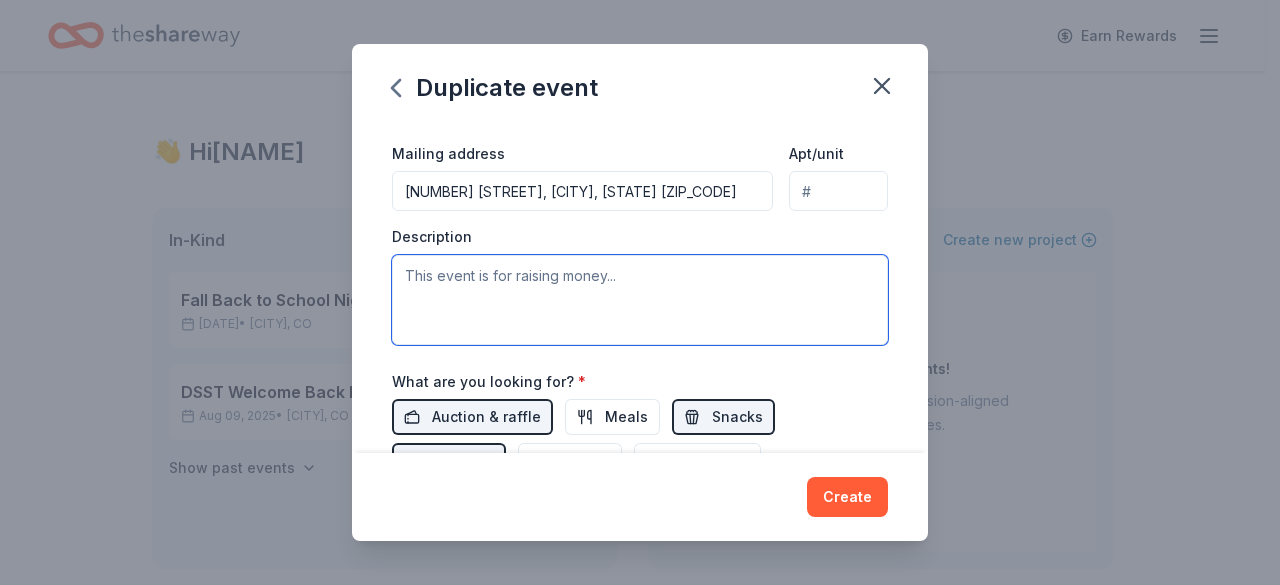 click at bounding box center (640, 300) 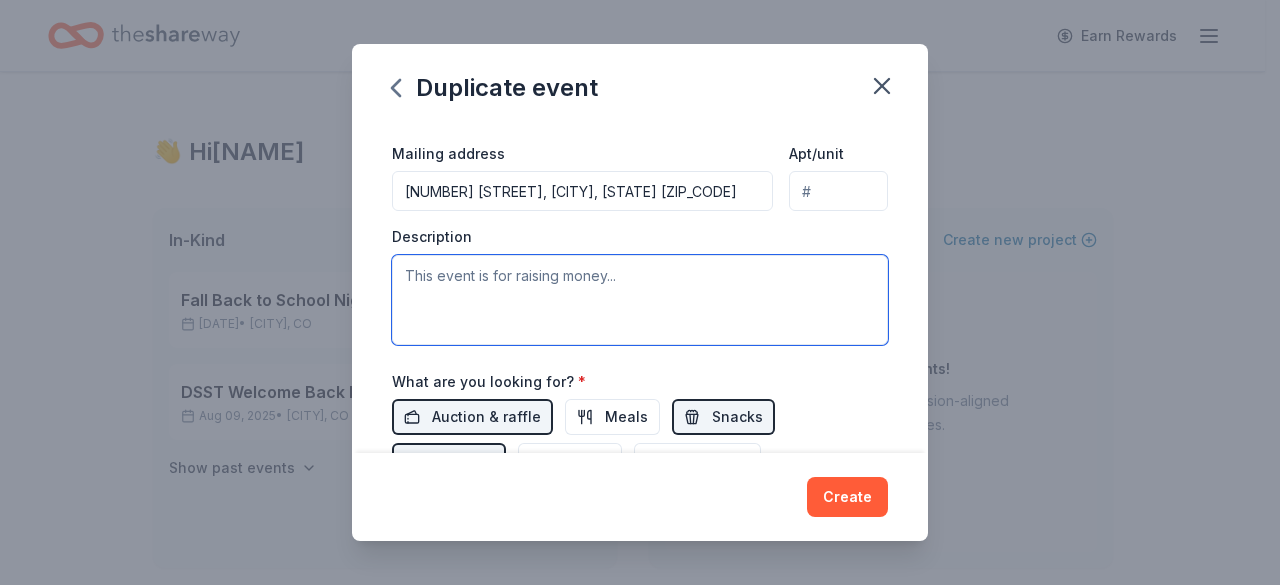 paste on "to provide meaningful resources related to the SchoolChoice process for Central Park/Greater Park Hill families, demonstrate DSST as an inclusive hub for the community and fellow DPS schools, and to showcase the amazing engagement and learning happening at DSST schools, specifically DSST: Conservatory Green and DSST: Montview. The event will feature a representative from DPS to help families navigate the SchoolChoice process and answer families’ questions" 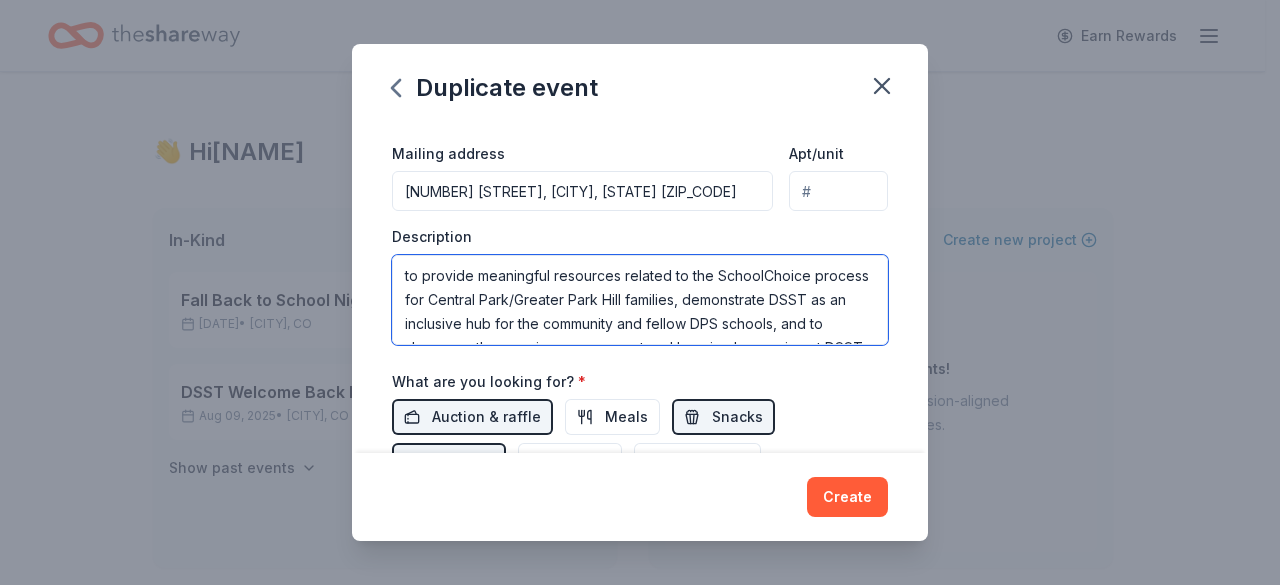 scroll, scrollTop: 108, scrollLeft: 0, axis: vertical 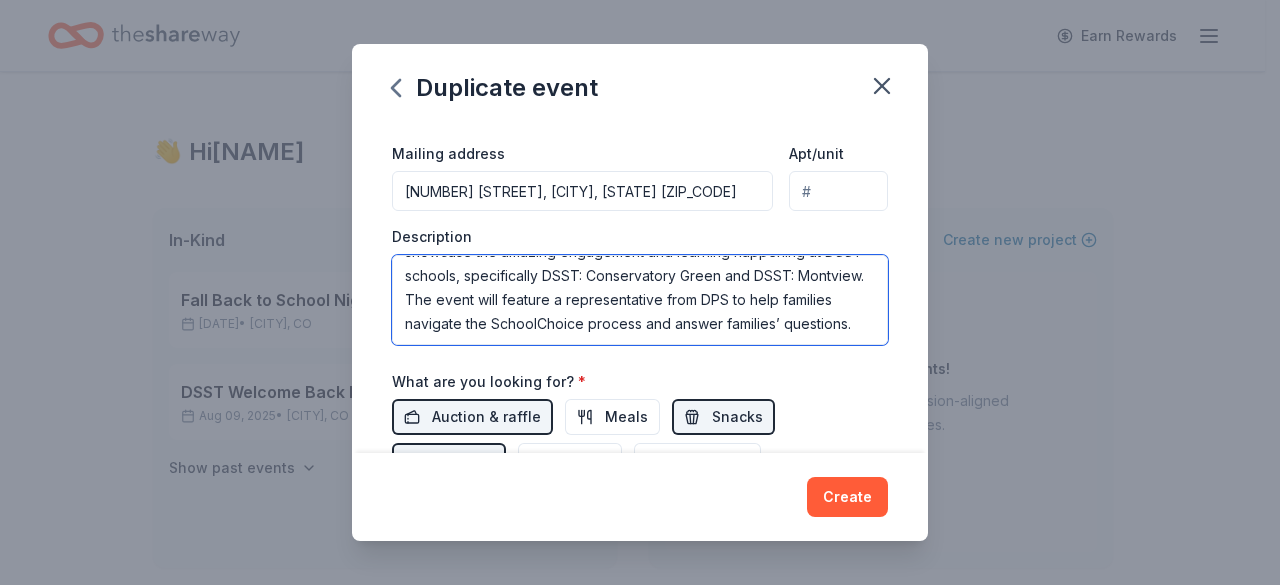 click on "to provide meaningful resources related to the SchoolChoice process for Central Park/Greater Park Hill families, demonstrate DSST as an inclusive hub for the community and fellow DPS schools, and to showcase the amazing engagement and learning happening at DSST schools, specifically DSST: Conservatory Green and DSST: Montview. The event will feature a representative from DPS to help families navigate the SchoolChoice process and answer families’ questions." at bounding box center (640, 300) 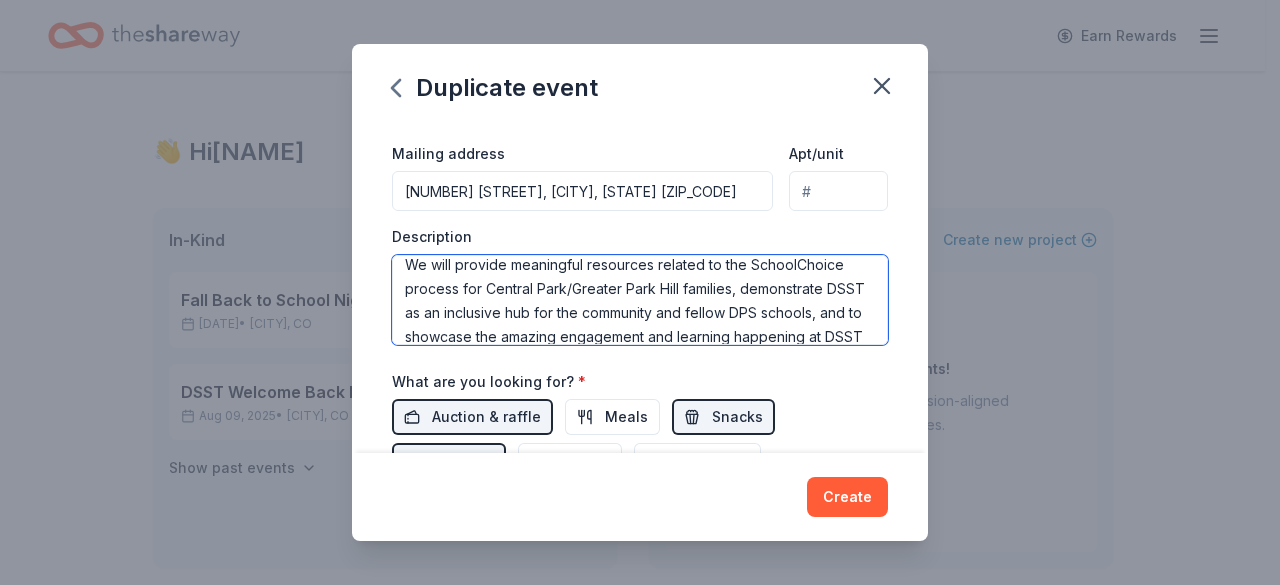 type on "We will provide meaningful resources related to the SchoolChoice process for Central Park/Greater Park Hill families, demonstrate DSST as an inclusive hub for the community and fellow DPS schools, and to showcase the amazing engagement and learning happening at DSST schools, specifically DSST: Conservatory Green and DSST: Montview. The event will feature a representative from DPS to help families navigate the SchoolChoice process and answer families’ questions." 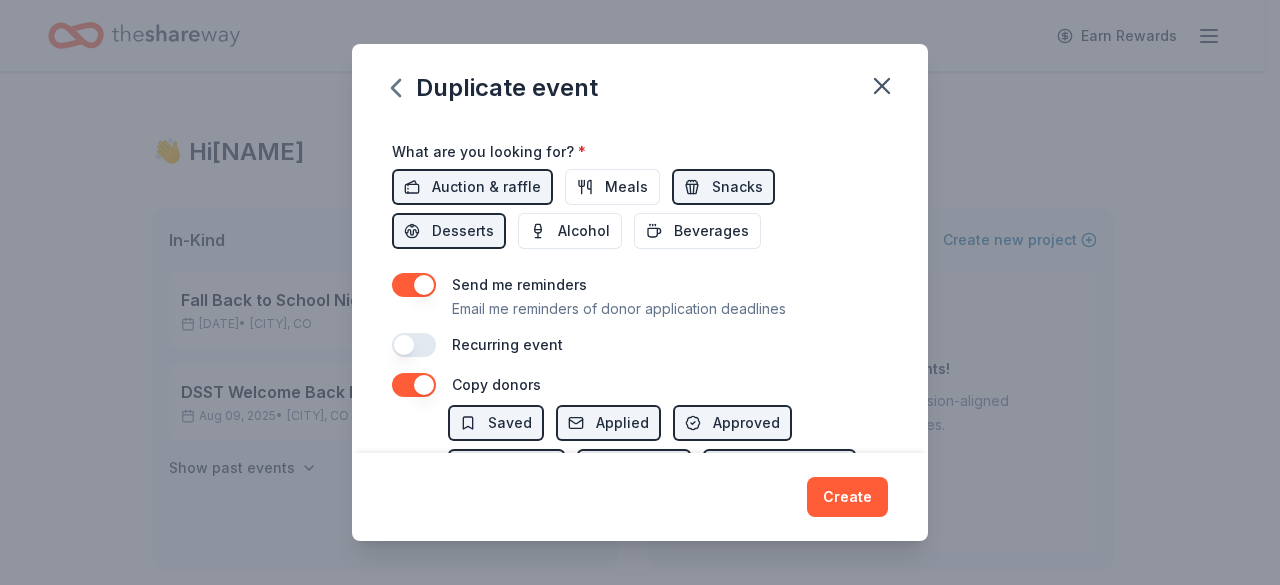 scroll, scrollTop: 738, scrollLeft: 0, axis: vertical 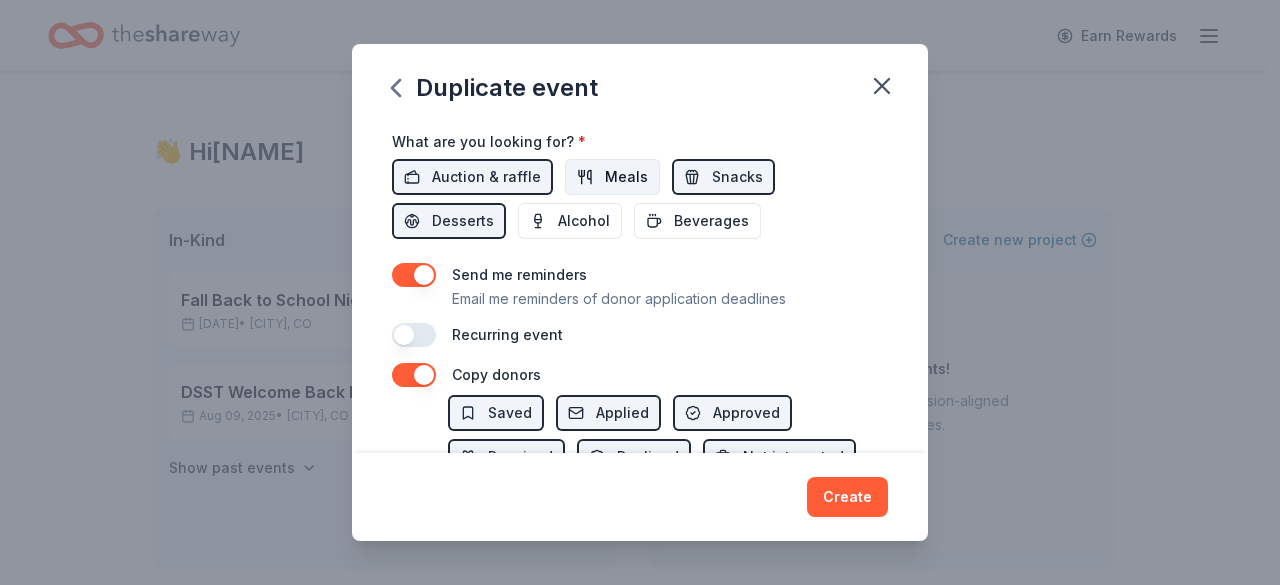click on "Meals" at bounding box center [612, 177] 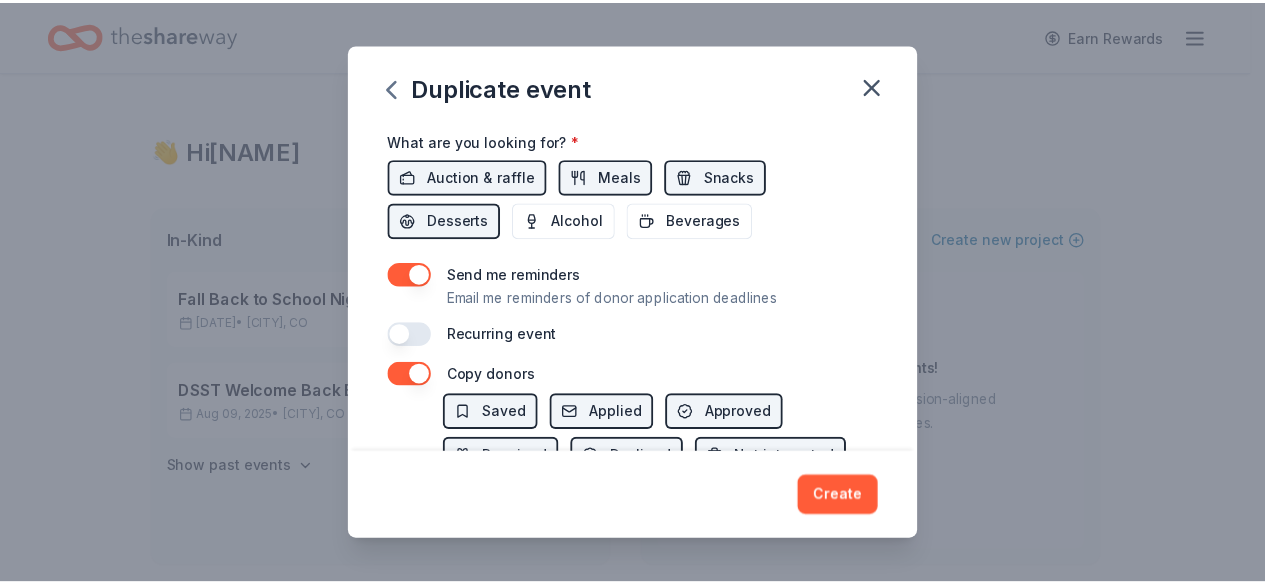 scroll, scrollTop: 877, scrollLeft: 0, axis: vertical 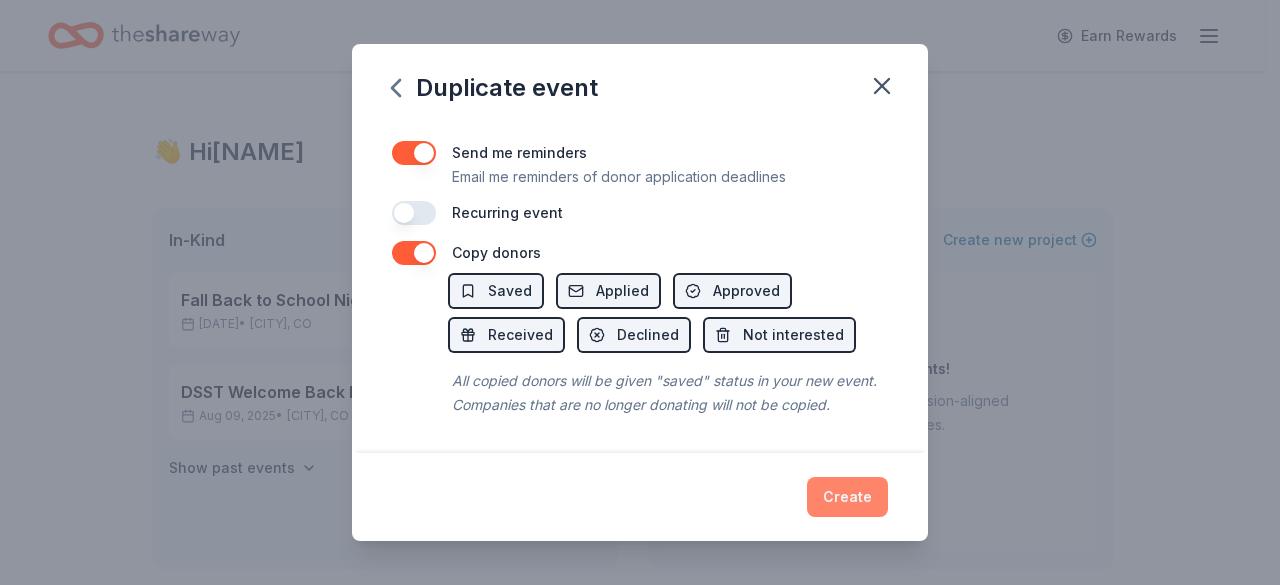 click on "Create" at bounding box center (847, 497) 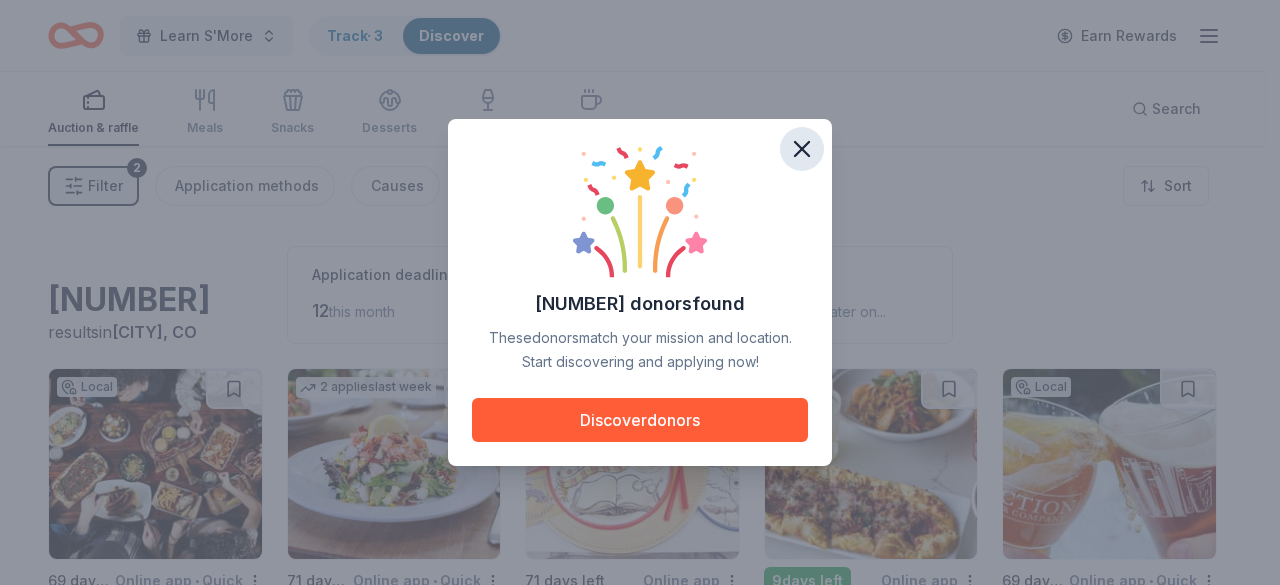 click 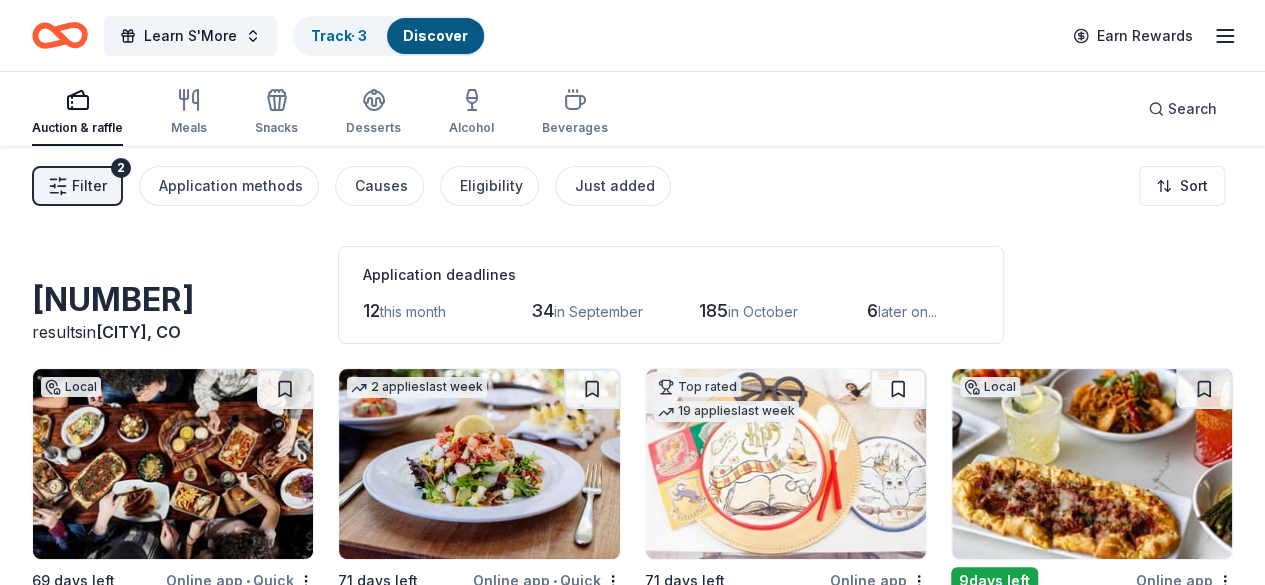 click on "[NUMBER]" at bounding box center (173, 300) 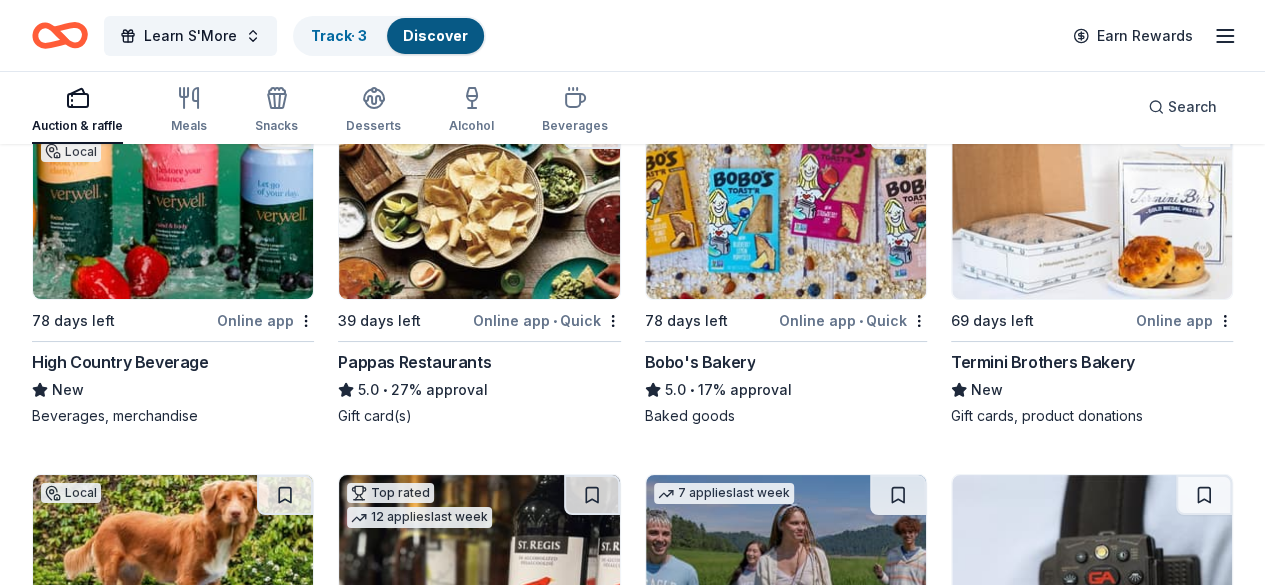 scroll, scrollTop: 3680, scrollLeft: 0, axis: vertical 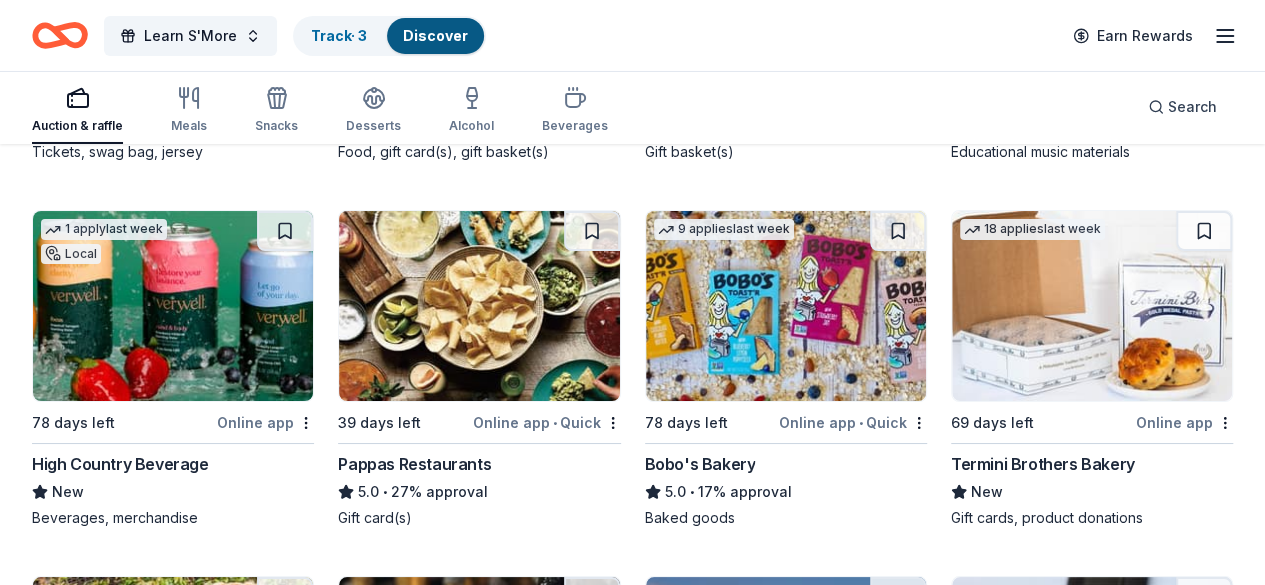 click at bounding box center [173, 1444] 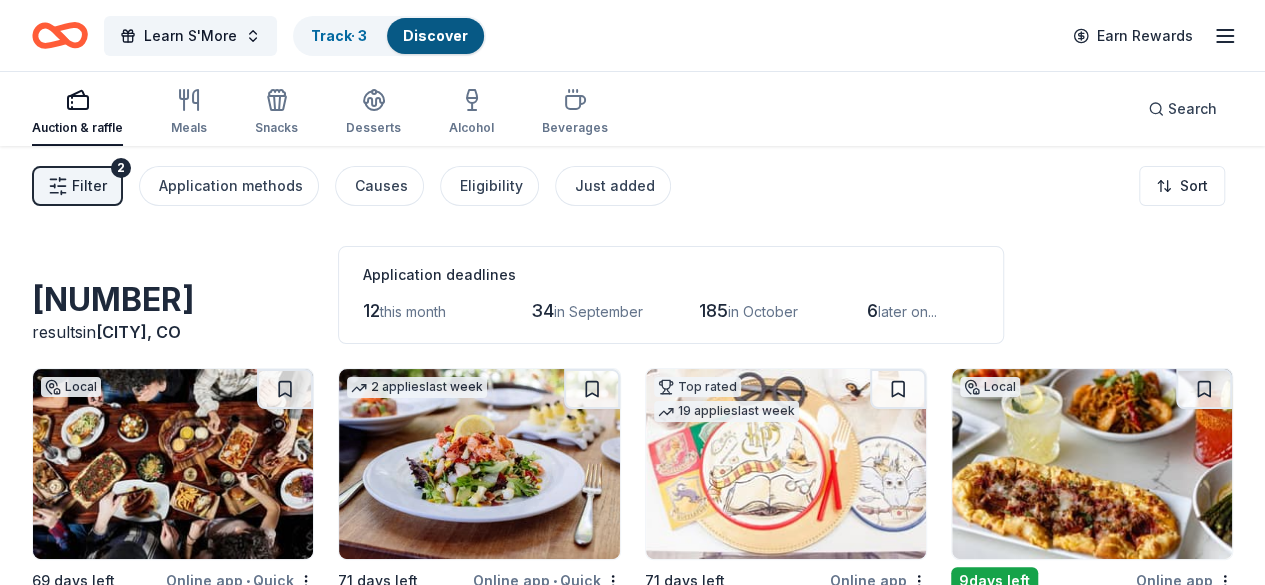 scroll, scrollTop: 309, scrollLeft: 0, axis: vertical 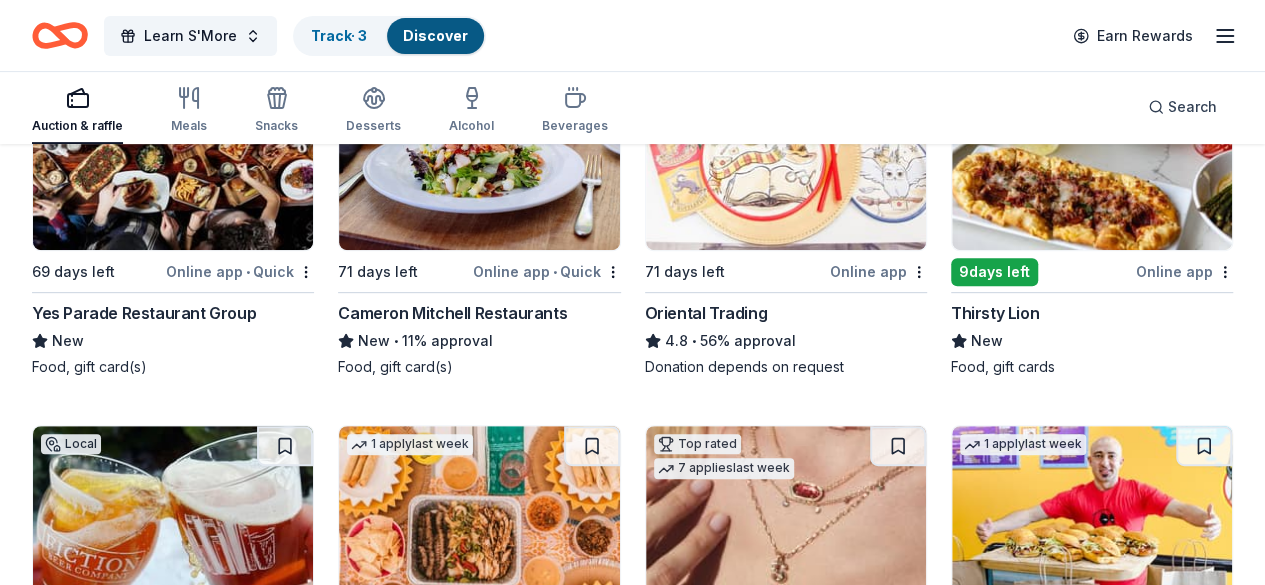 click at bounding box center [1092, 155] 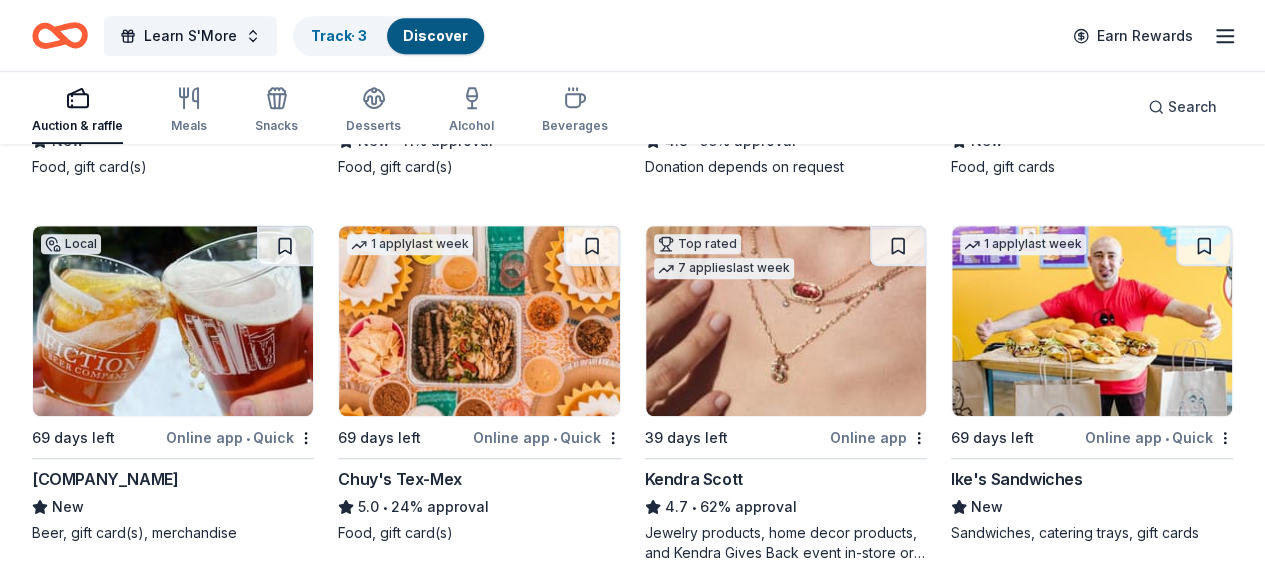 scroll, scrollTop: 549, scrollLeft: 0, axis: vertical 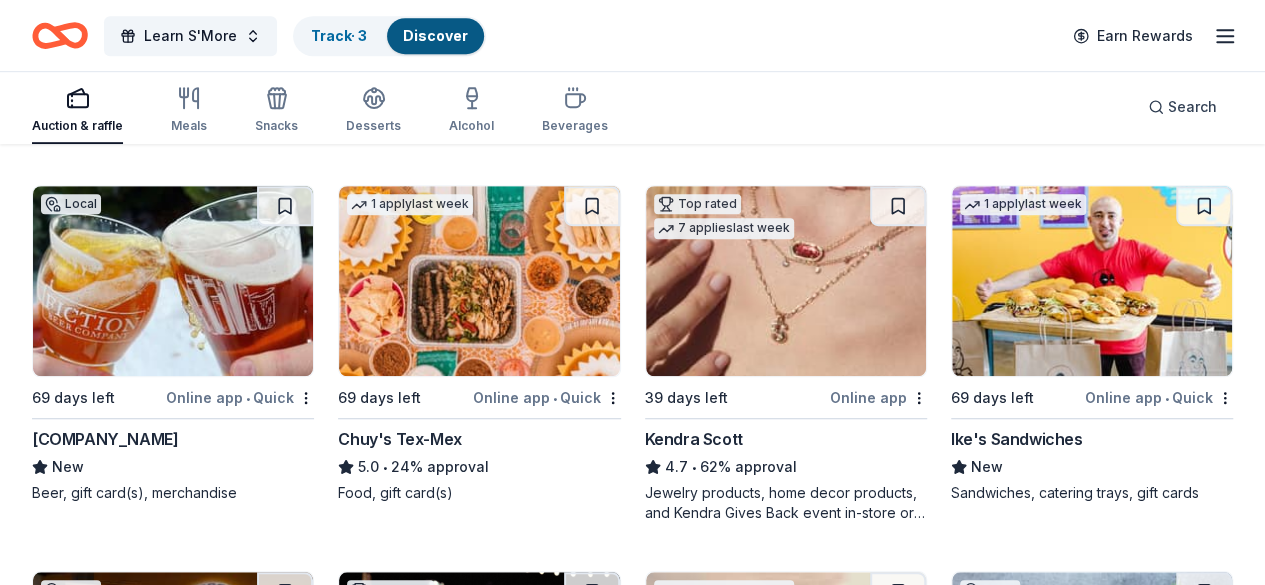 click at bounding box center (786, 281) 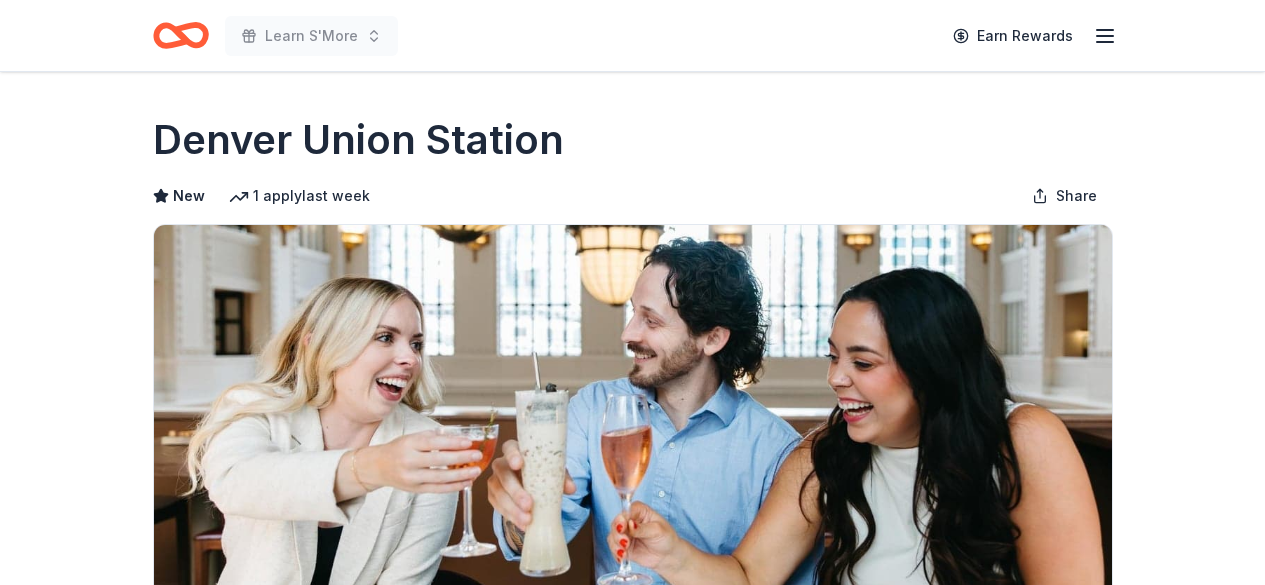 scroll, scrollTop: 0, scrollLeft: 0, axis: both 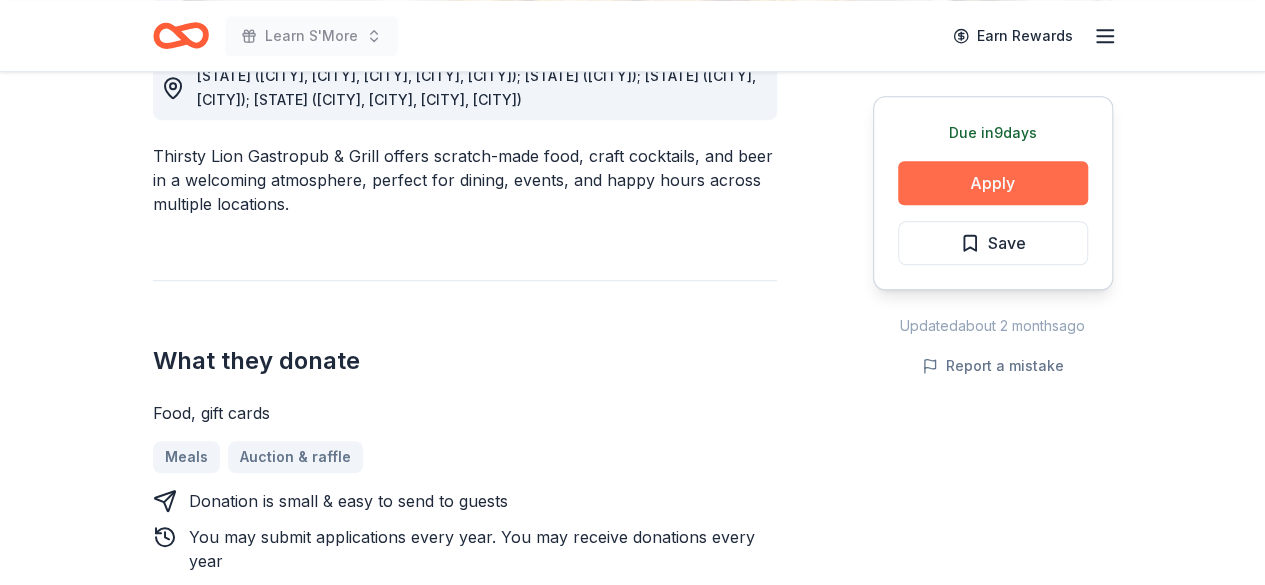 click on "Apply" at bounding box center (993, 183) 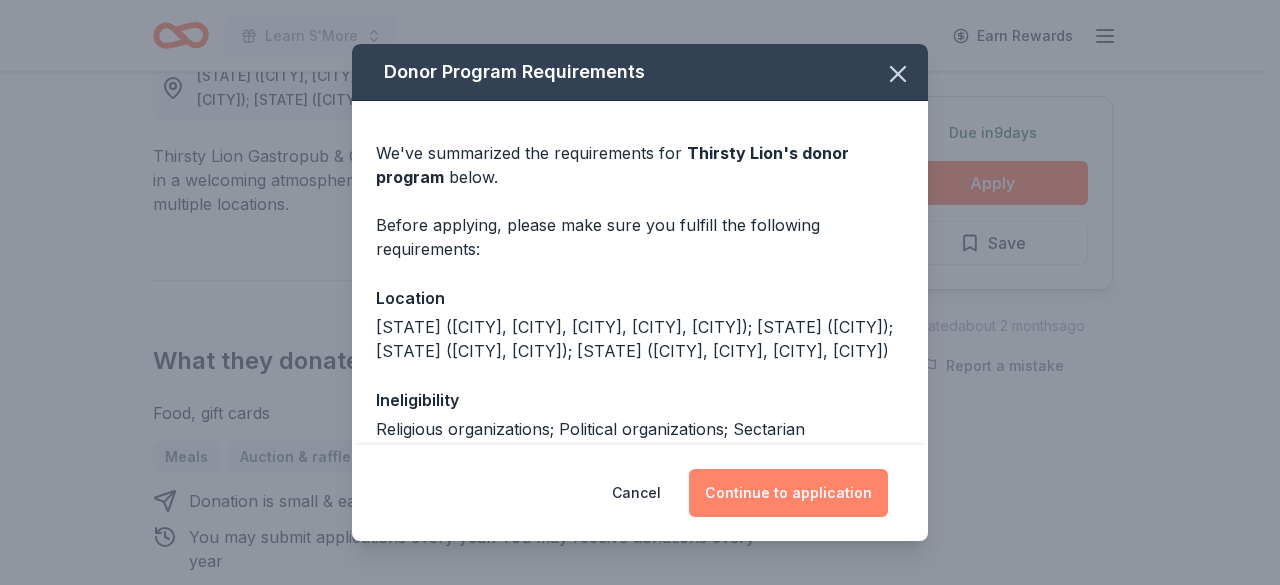 click on "Continue to application" at bounding box center (788, 493) 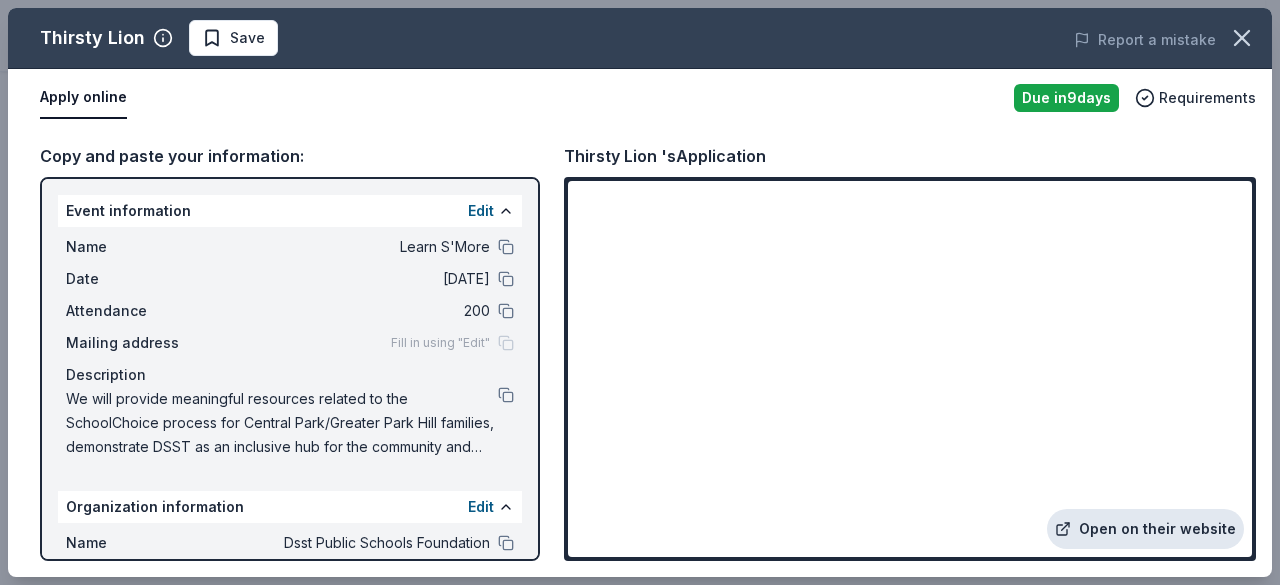 click on "Open on their website" at bounding box center [1145, 529] 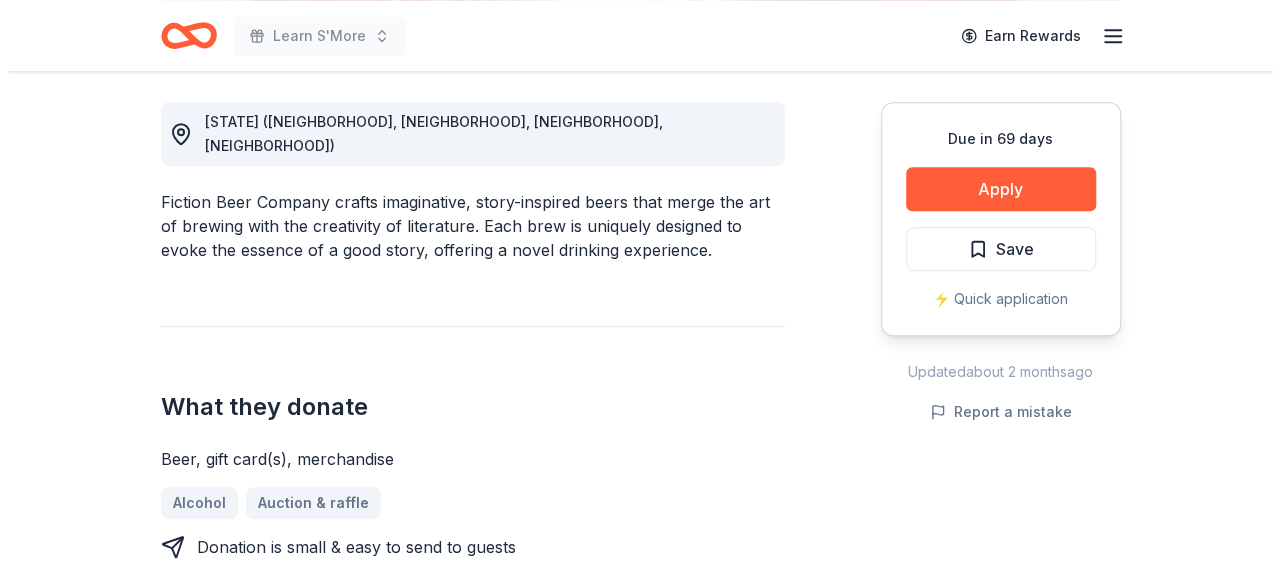 scroll, scrollTop: 560, scrollLeft: 0, axis: vertical 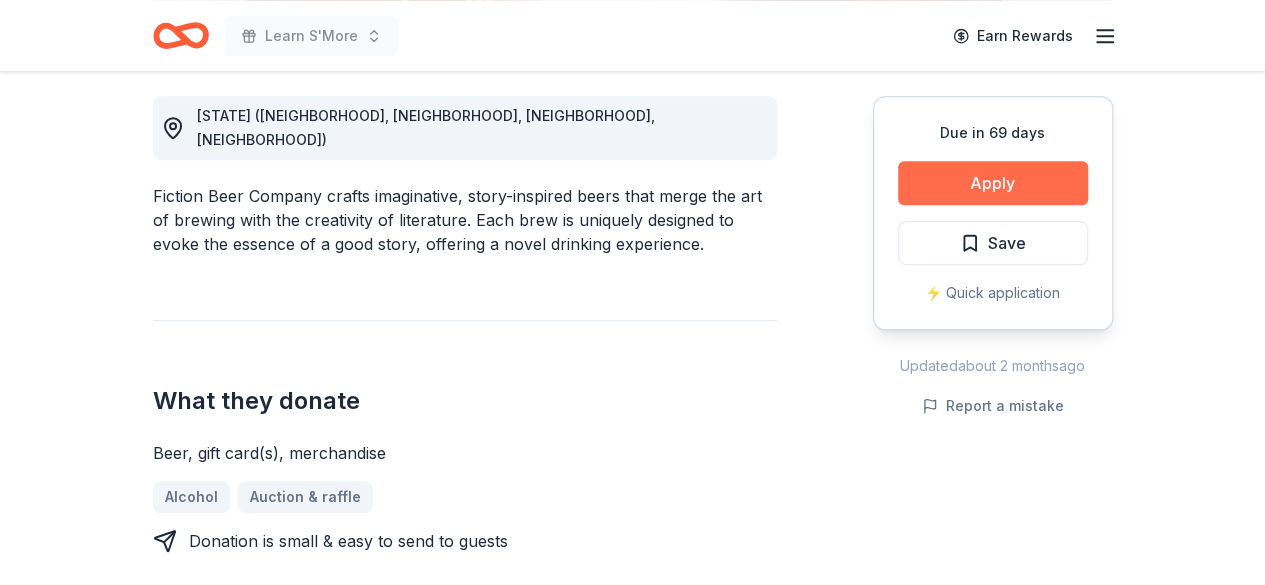 click on "Apply" at bounding box center [993, 183] 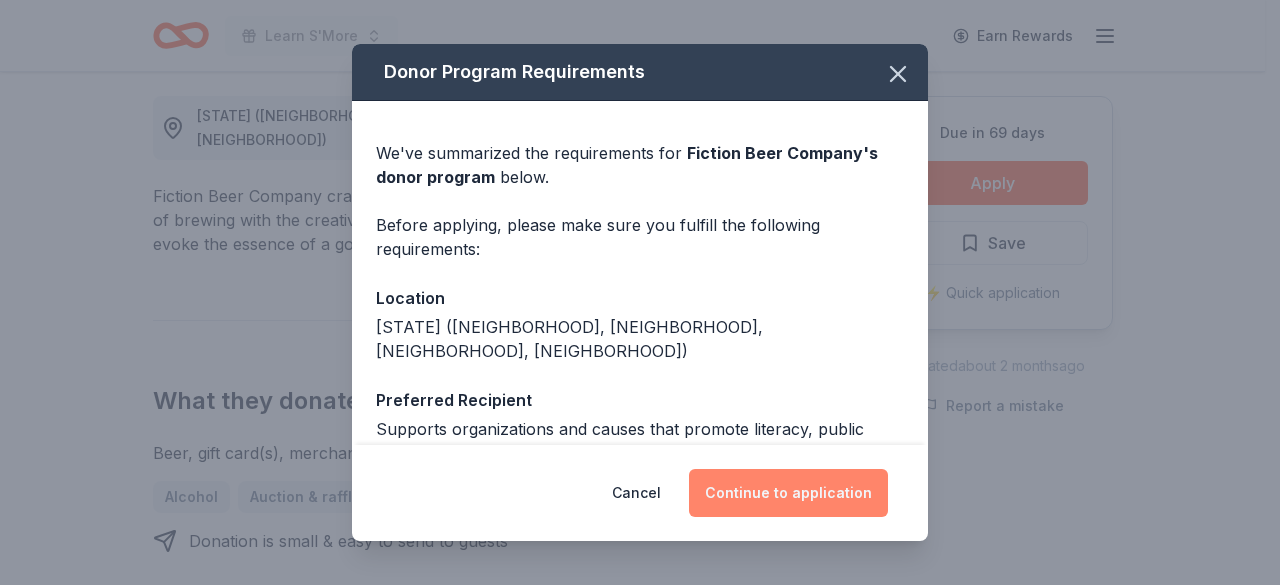 click on "Continue to application" at bounding box center [788, 493] 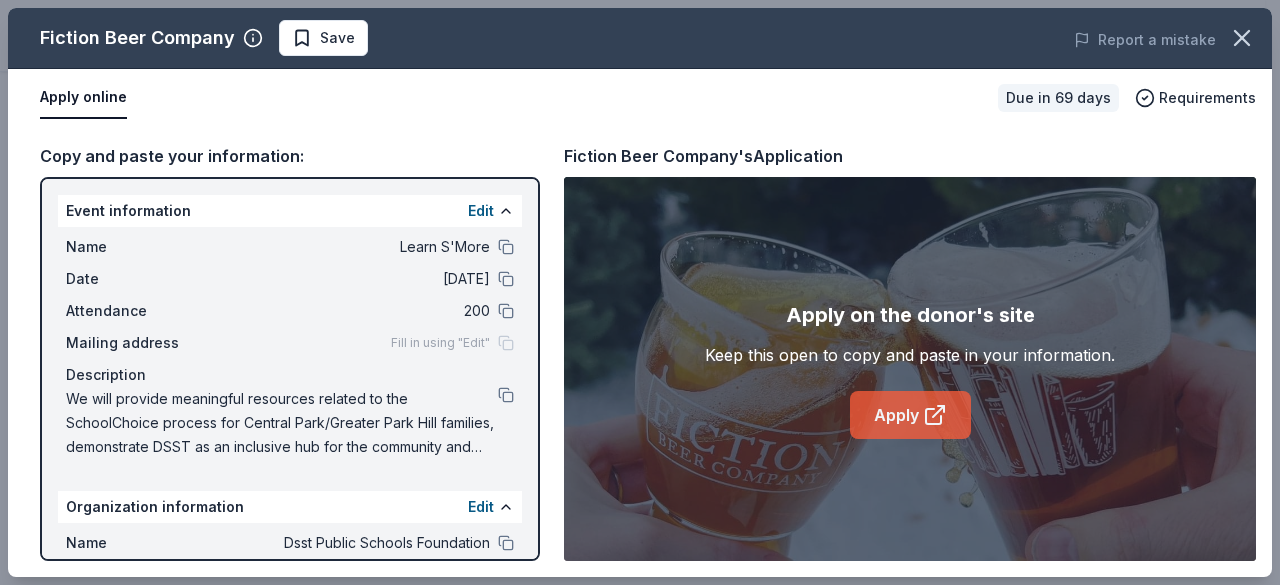 click on "Apply" at bounding box center (910, 415) 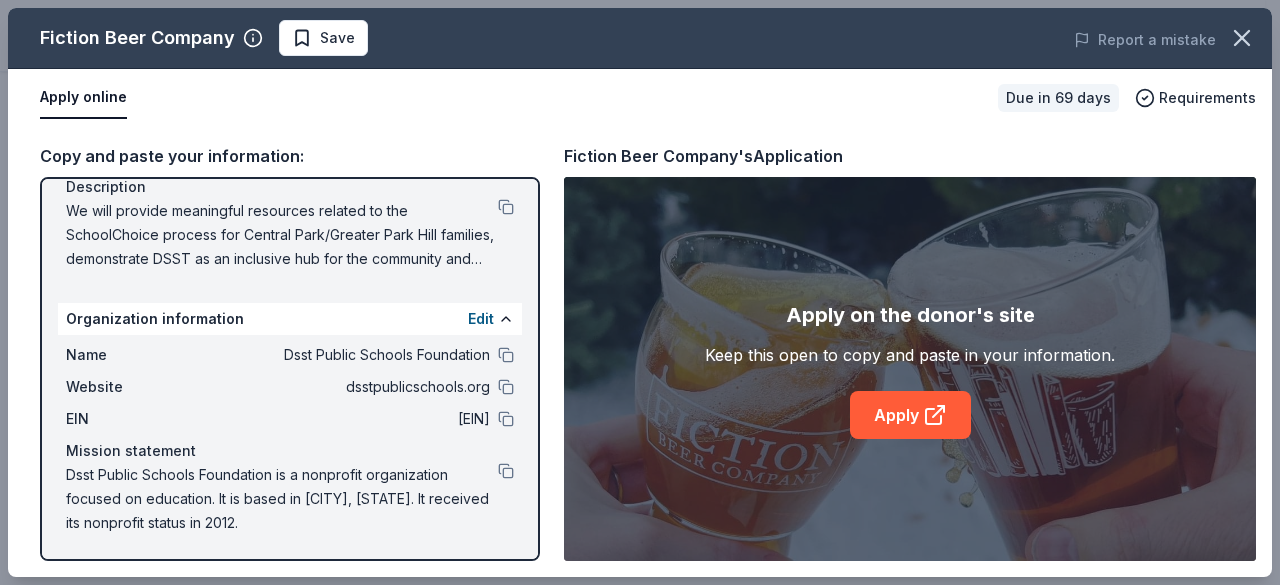 scroll, scrollTop: 0, scrollLeft: 0, axis: both 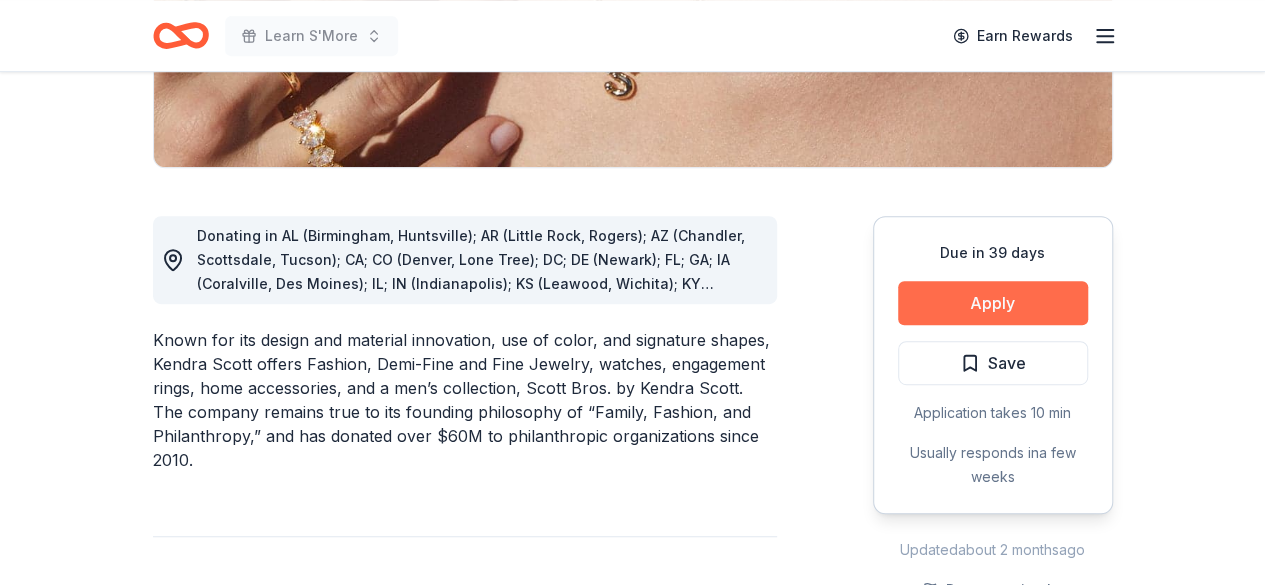click on "Apply" at bounding box center (993, 303) 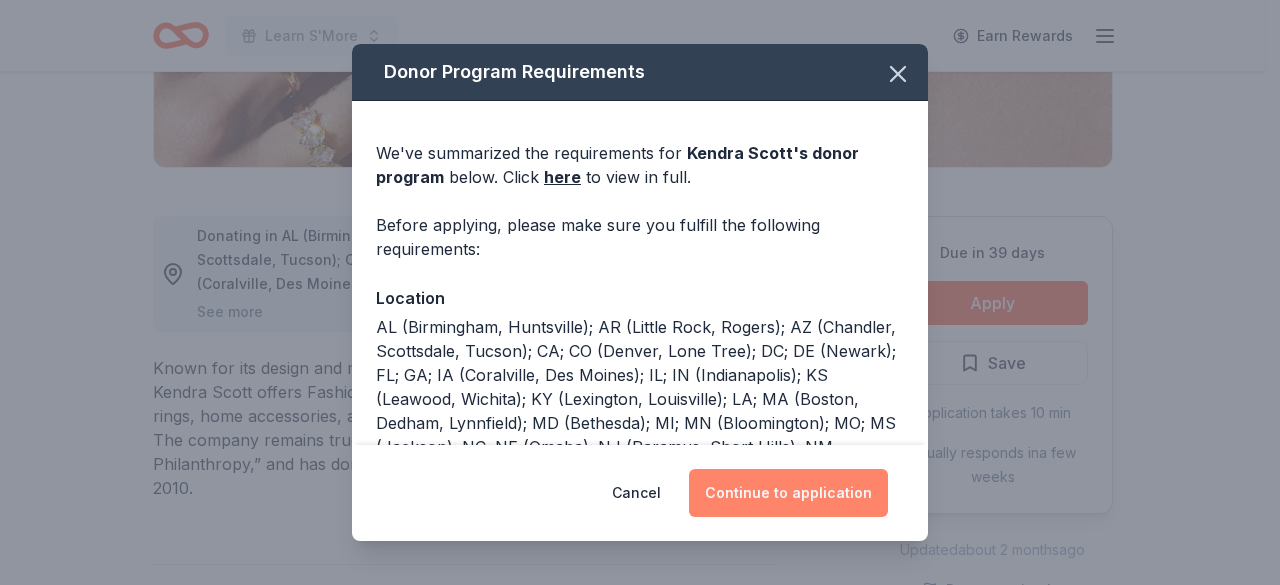 click on "Continue to application" at bounding box center (788, 493) 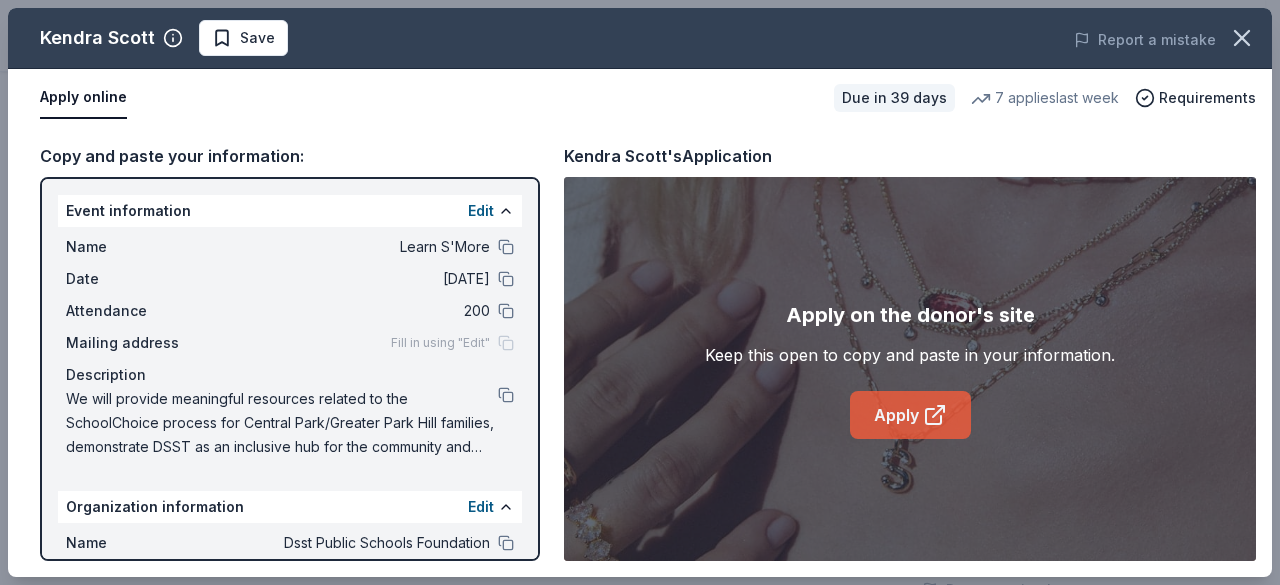 click on "Apply" at bounding box center [910, 415] 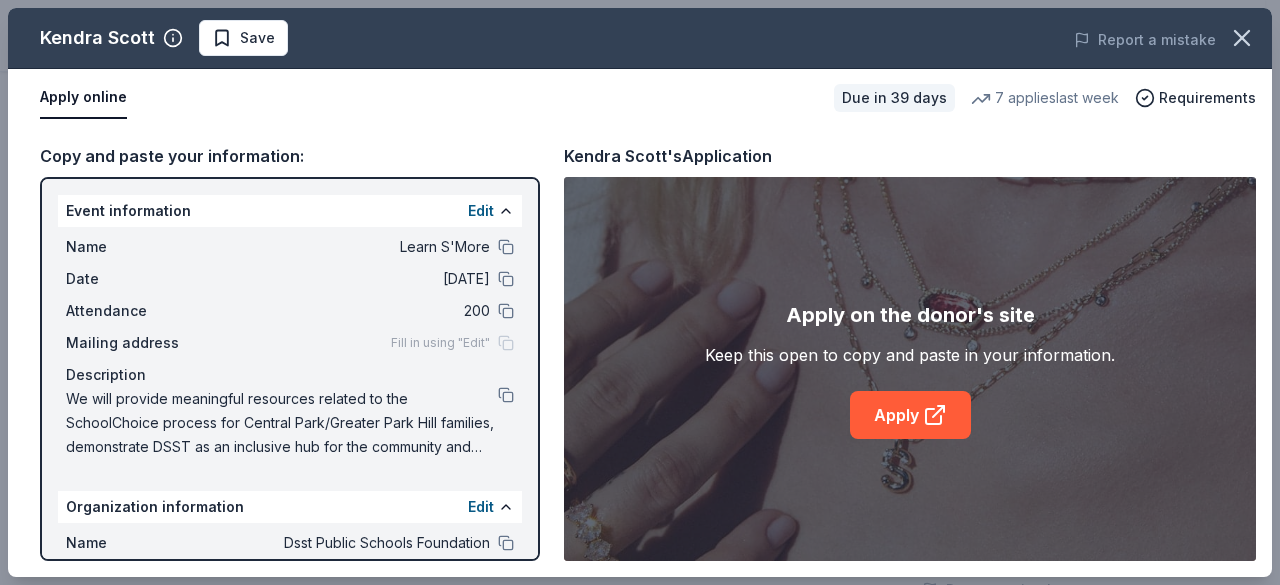 drag, startPoint x: 68, startPoint y: 399, endPoint x: 430, endPoint y: 464, distance: 367.78934 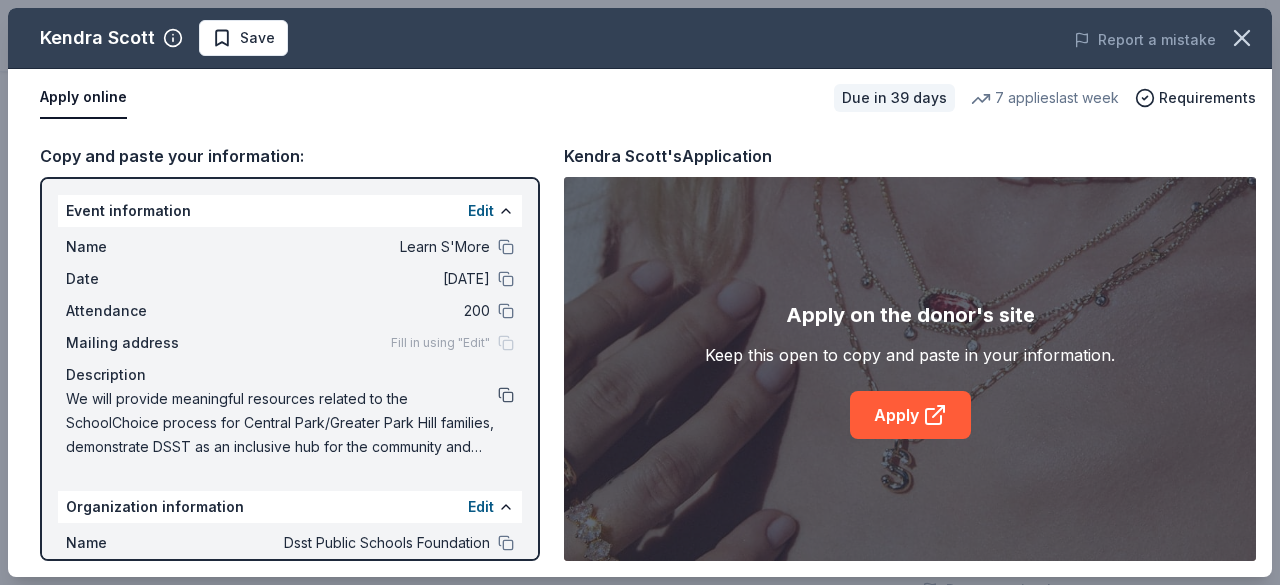 click at bounding box center [506, 395] 